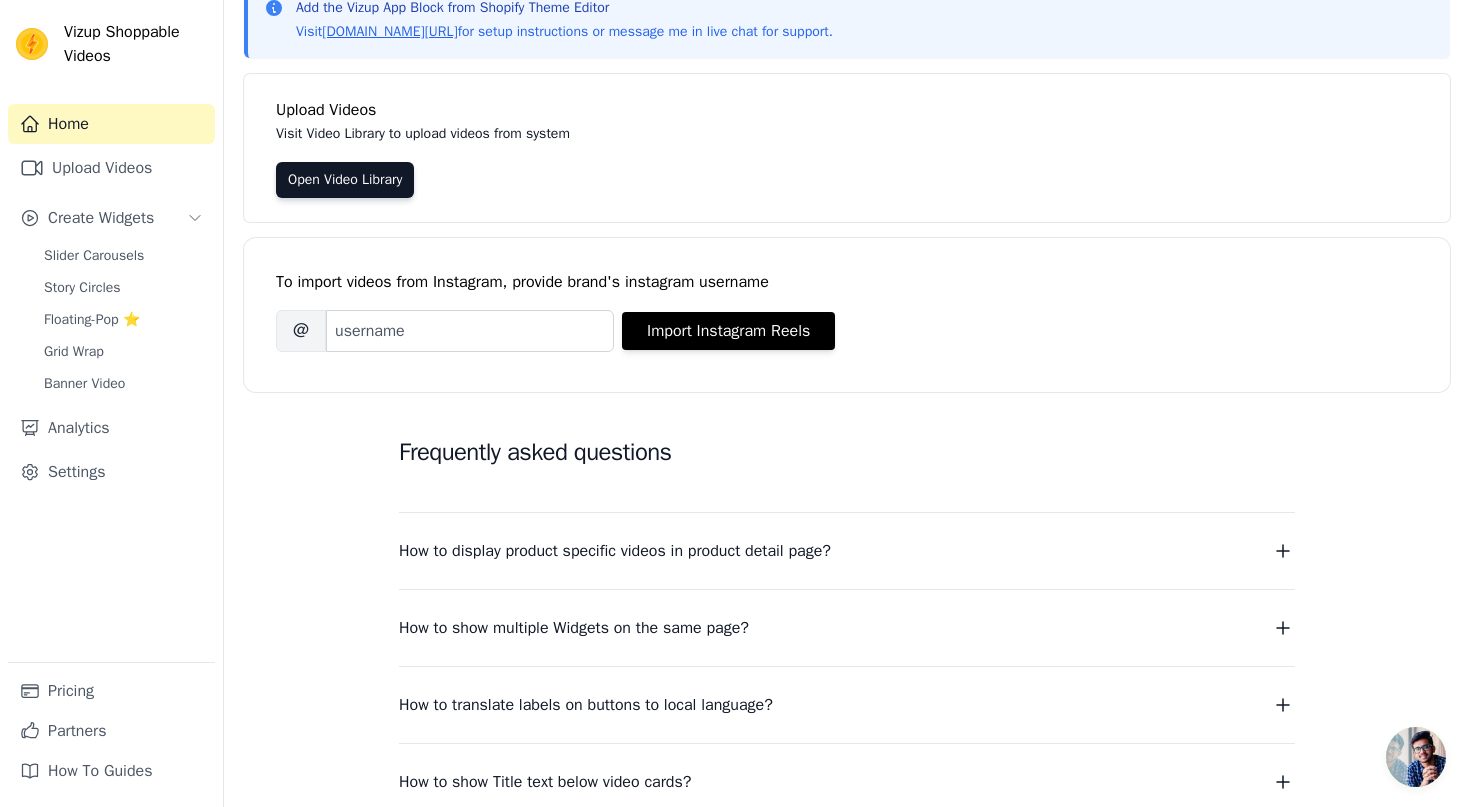 scroll, scrollTop: 142, scrollLeft: 0, axis: vertical 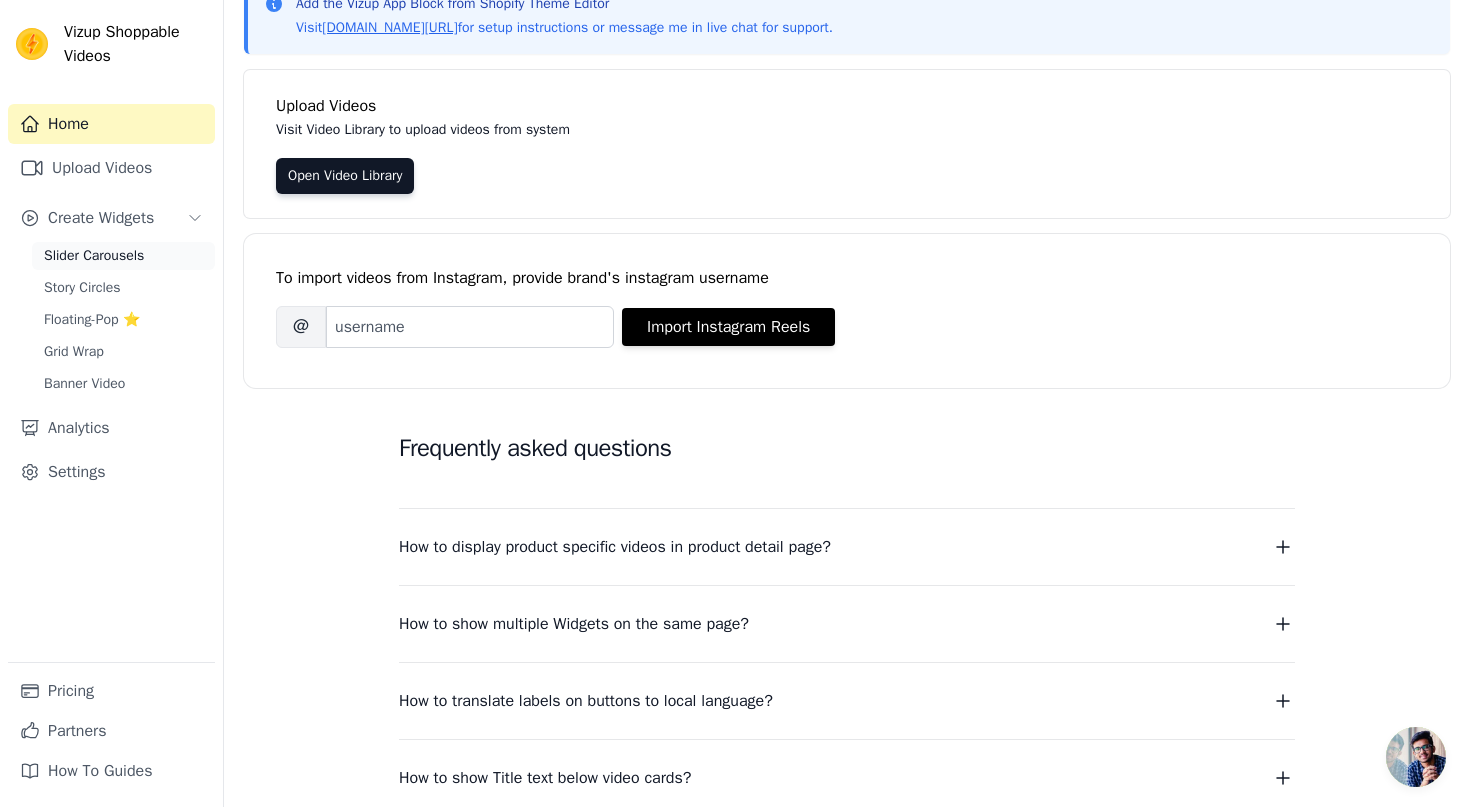 click on "Slider Carousels" at bounding box center [94, 256] 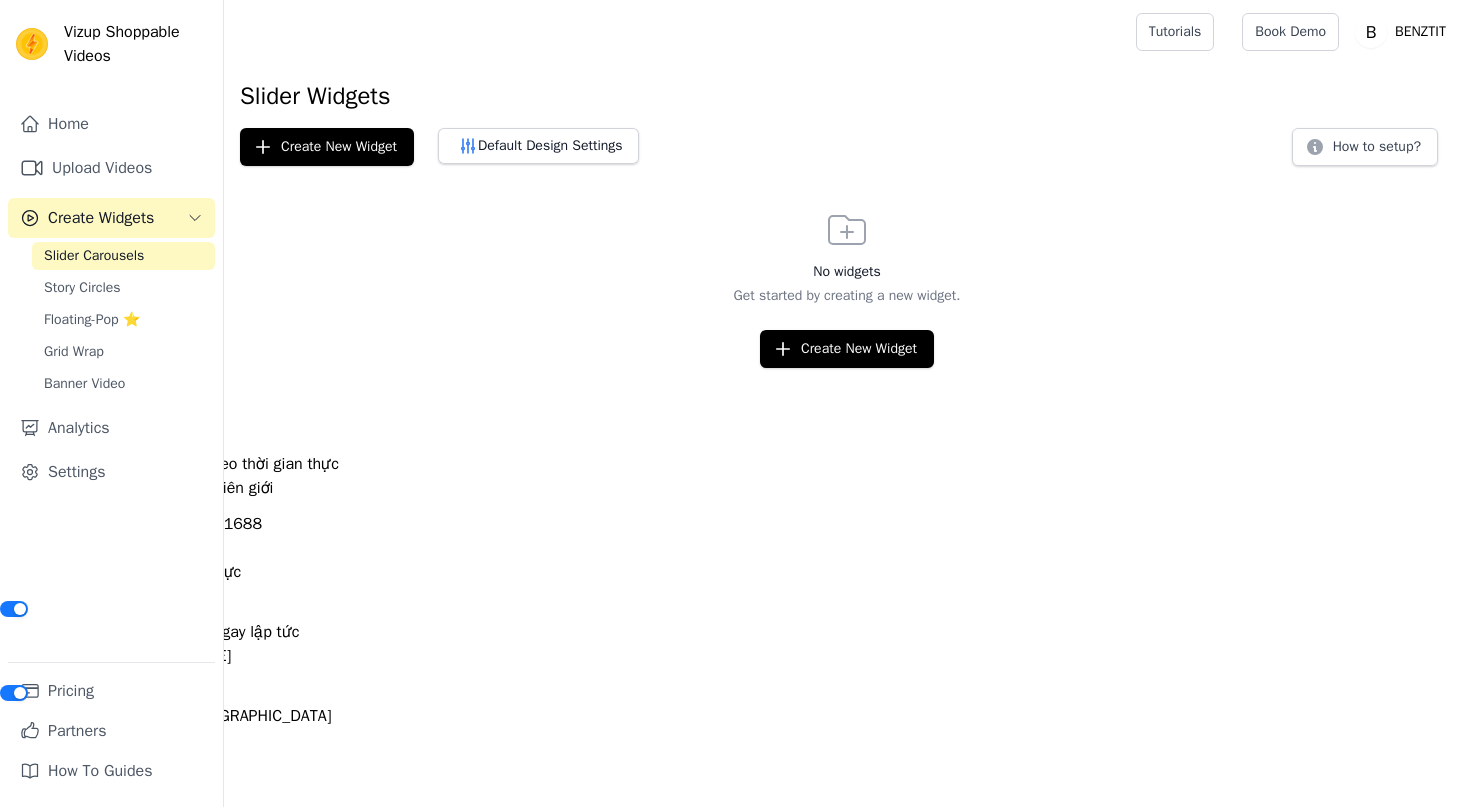 scroll, scrollTop: 0, scrollLeft: 0, axis: both 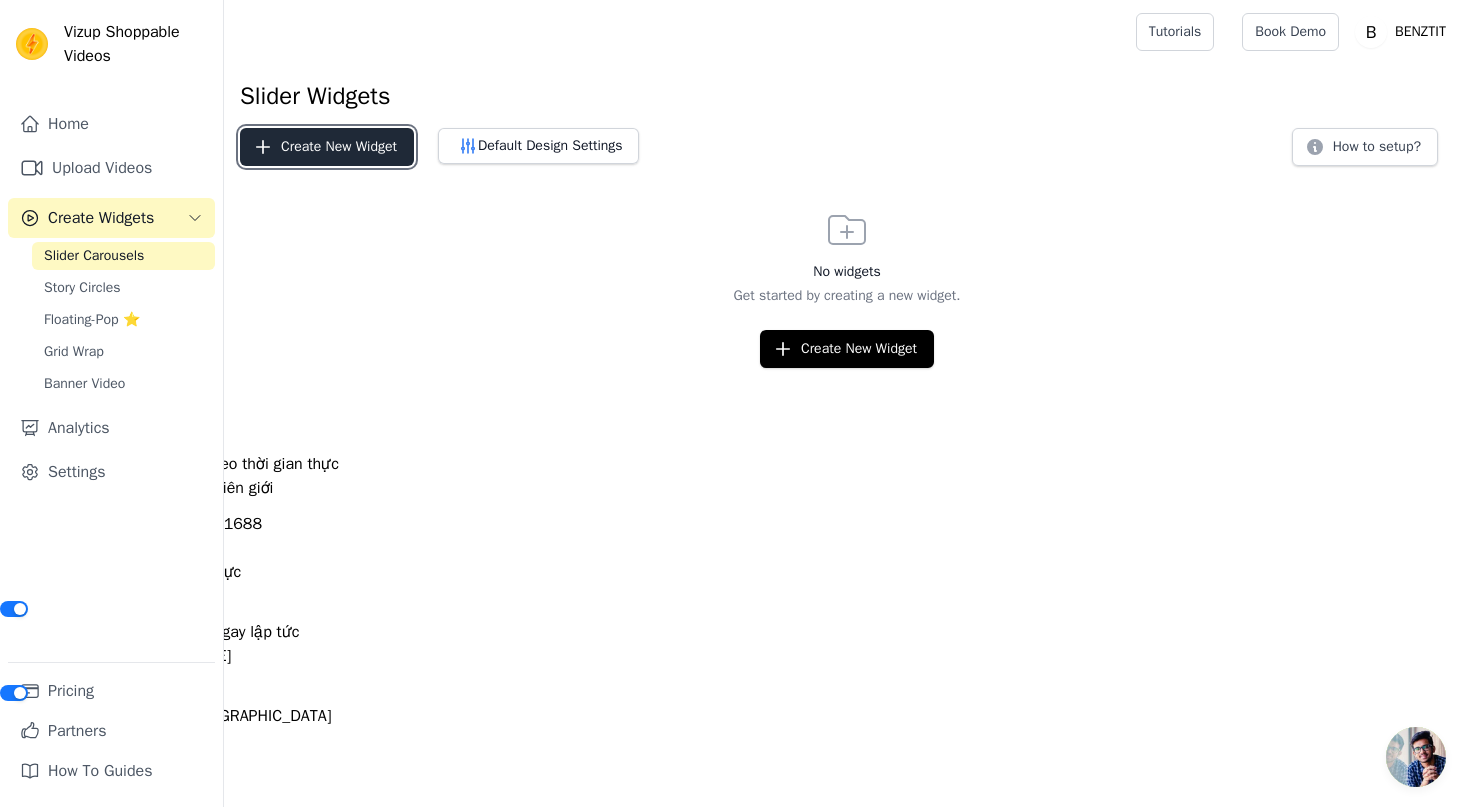 click on "Create New Widget" at bounding box center [327, 147] 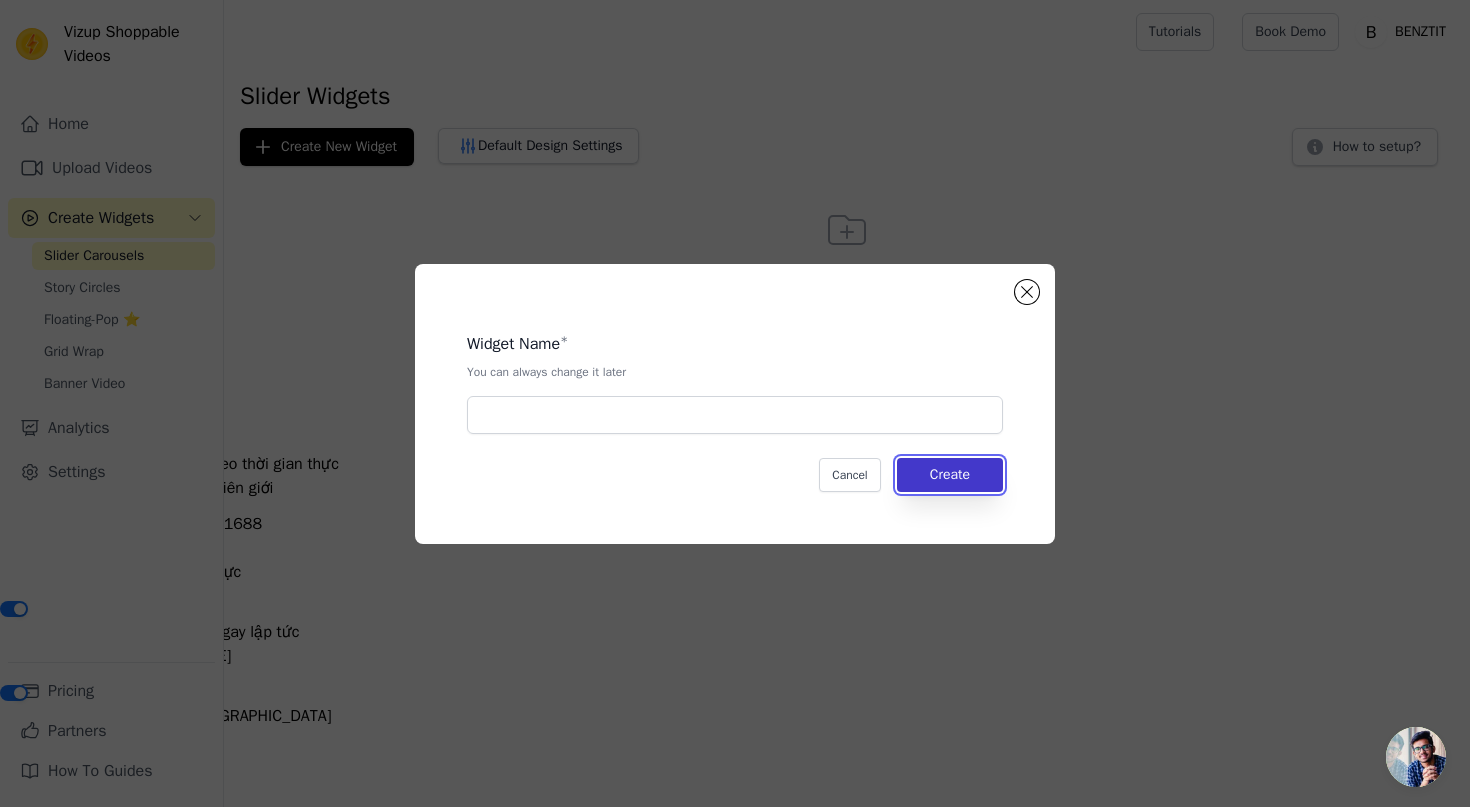 click on "Create" at bounding box center (950, 475) 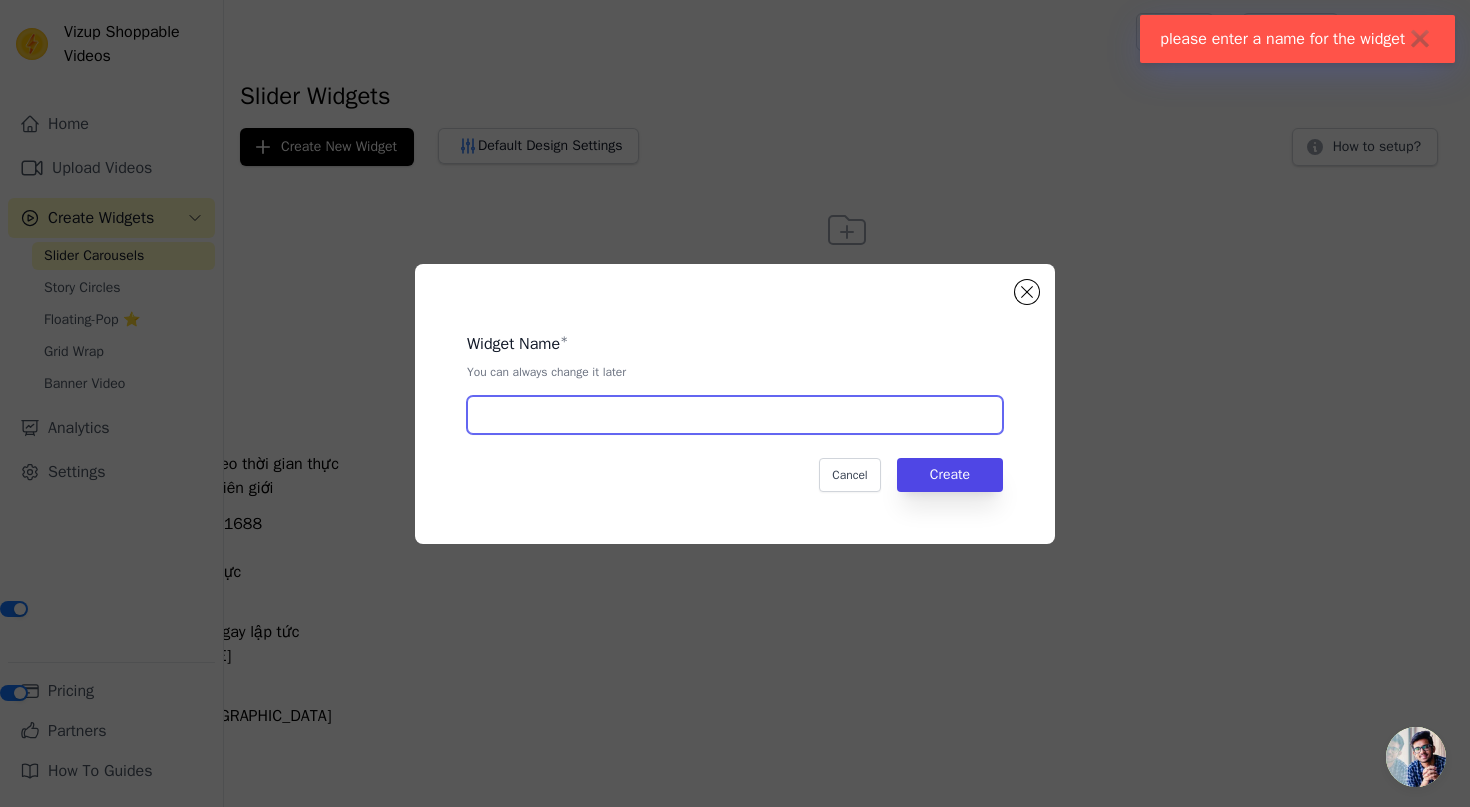 click at bounding box center (735, 415) 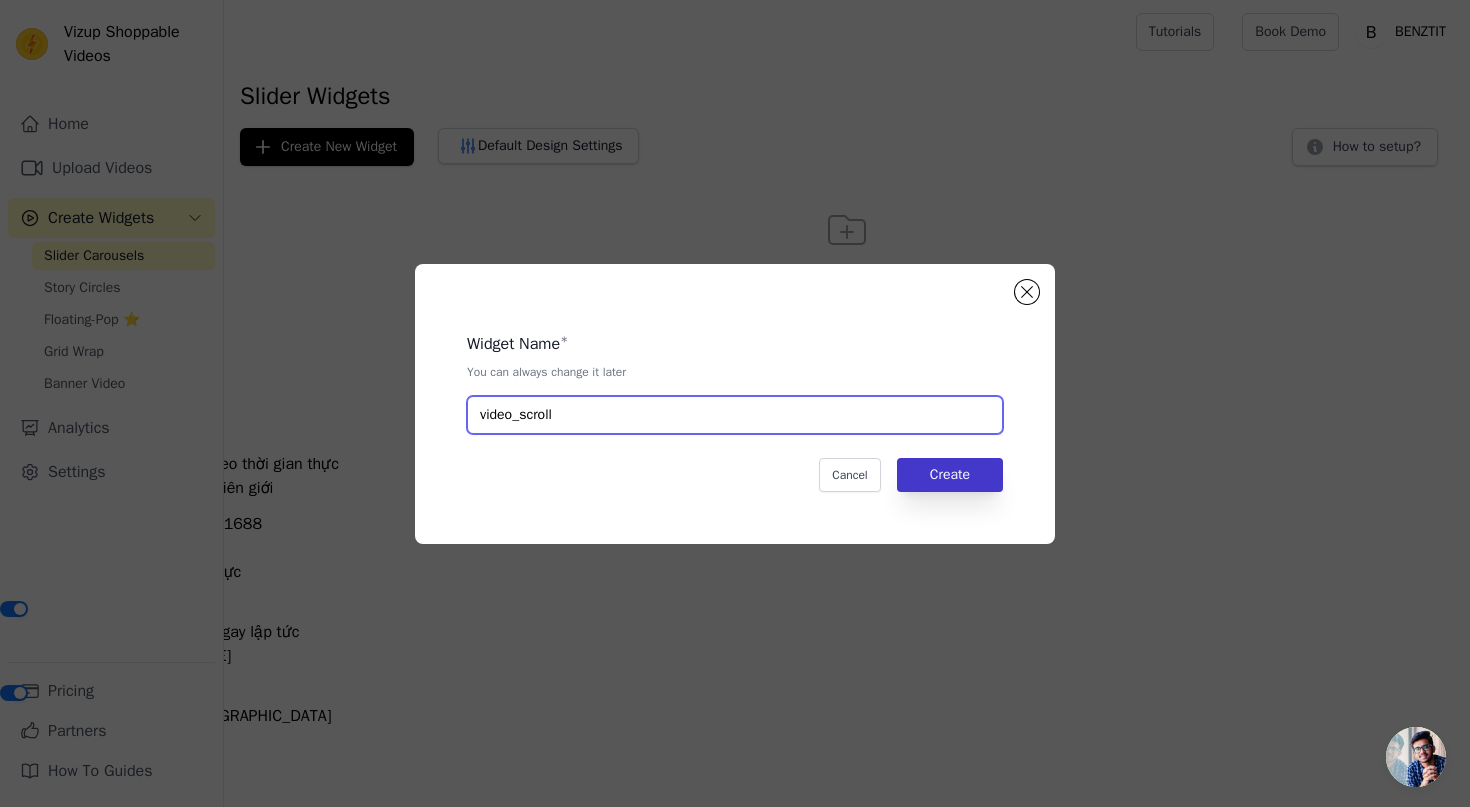 type on "video_scroll" 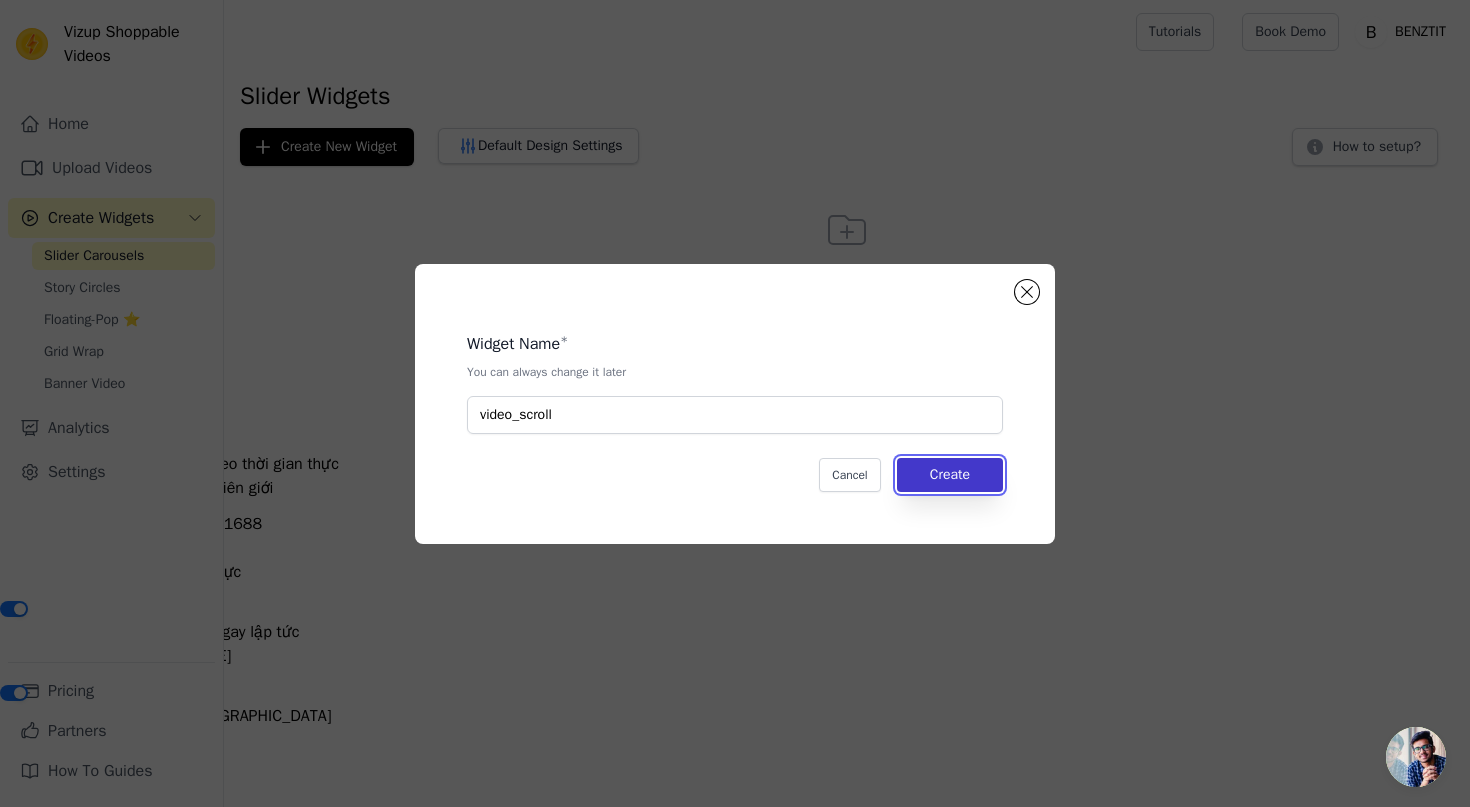 click on "Create" at bounding box center [950, 475] 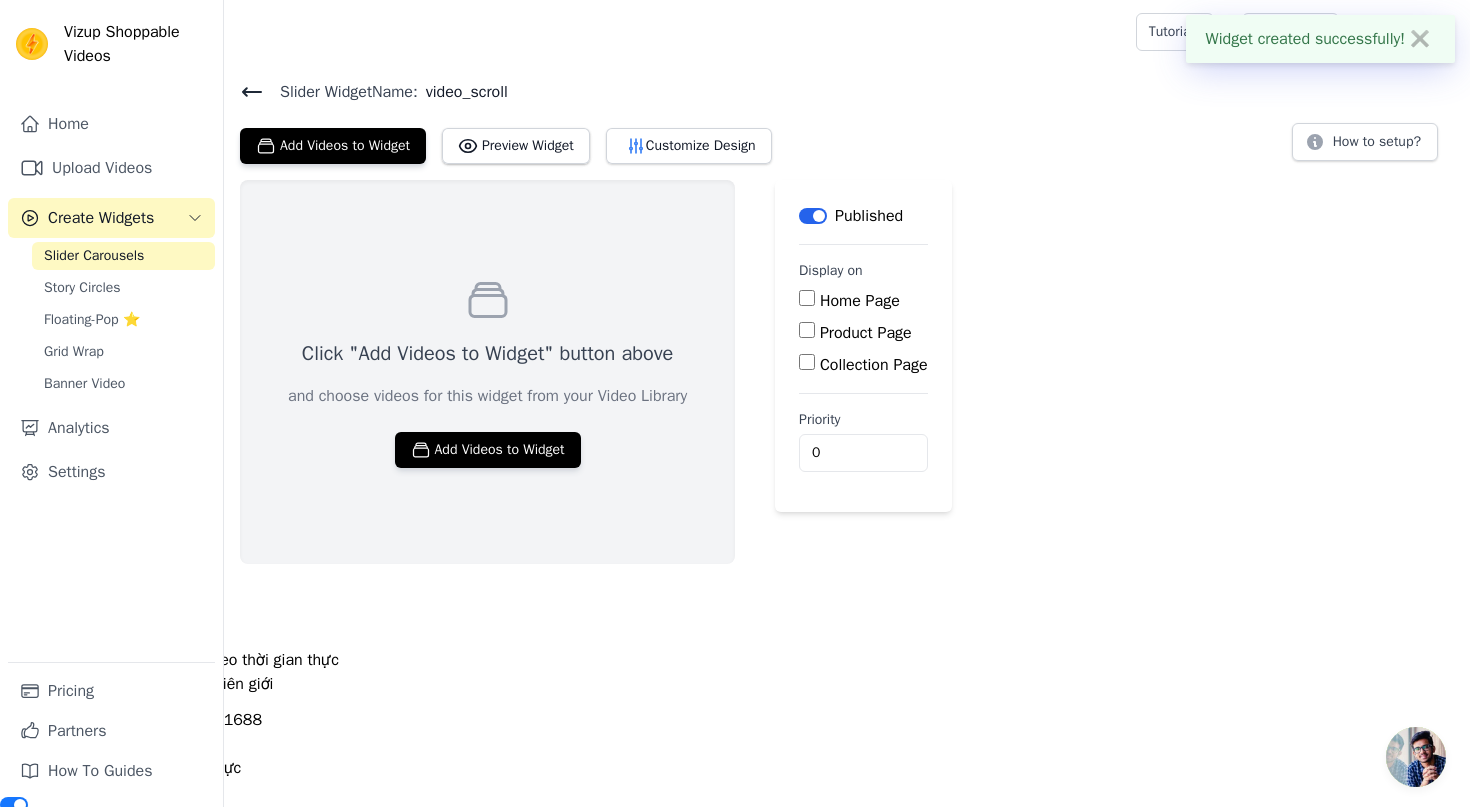 click on "Product Page" at bounding box center [863, 333] 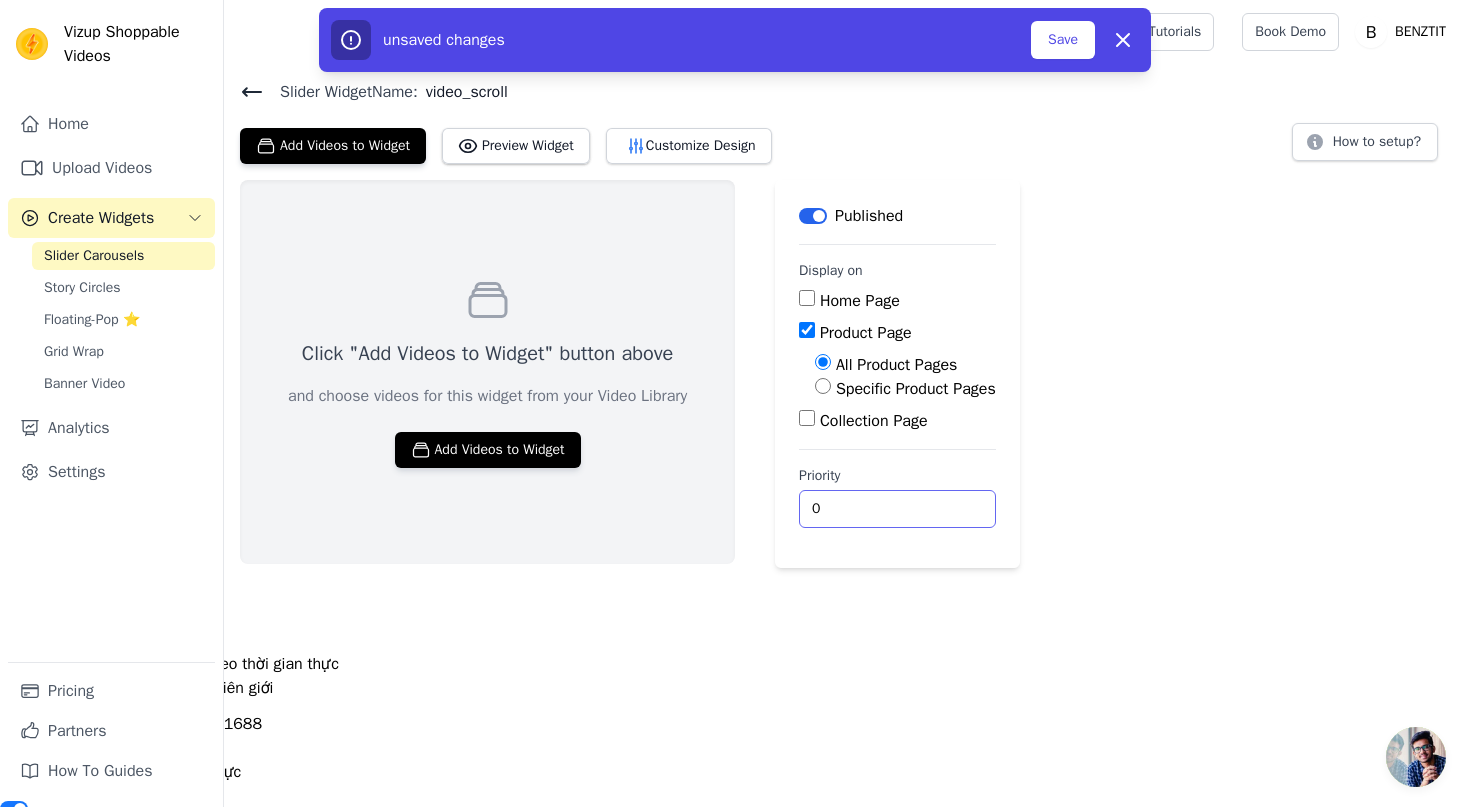 click on "0" at bounding box center (897, 509) 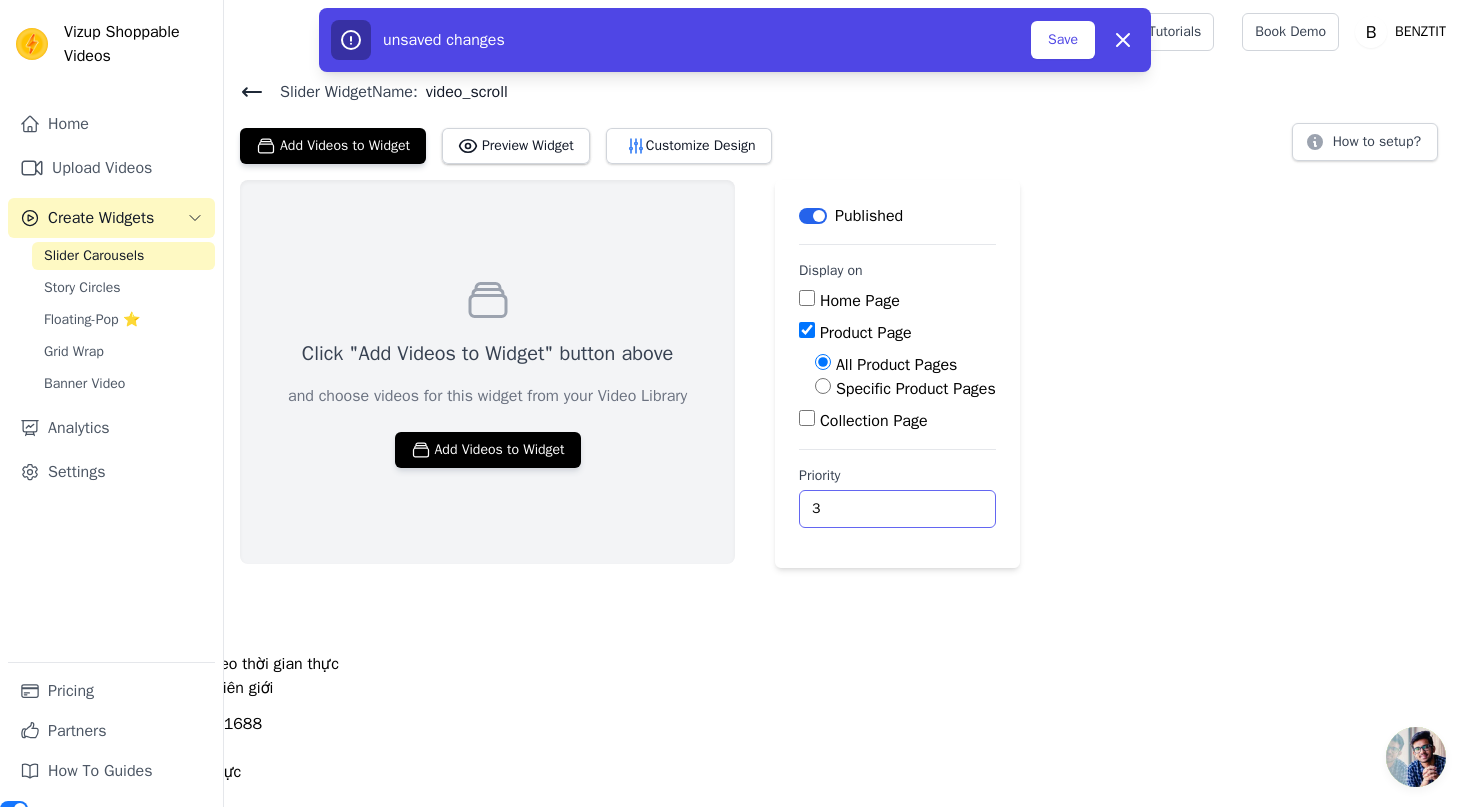 type on "3" 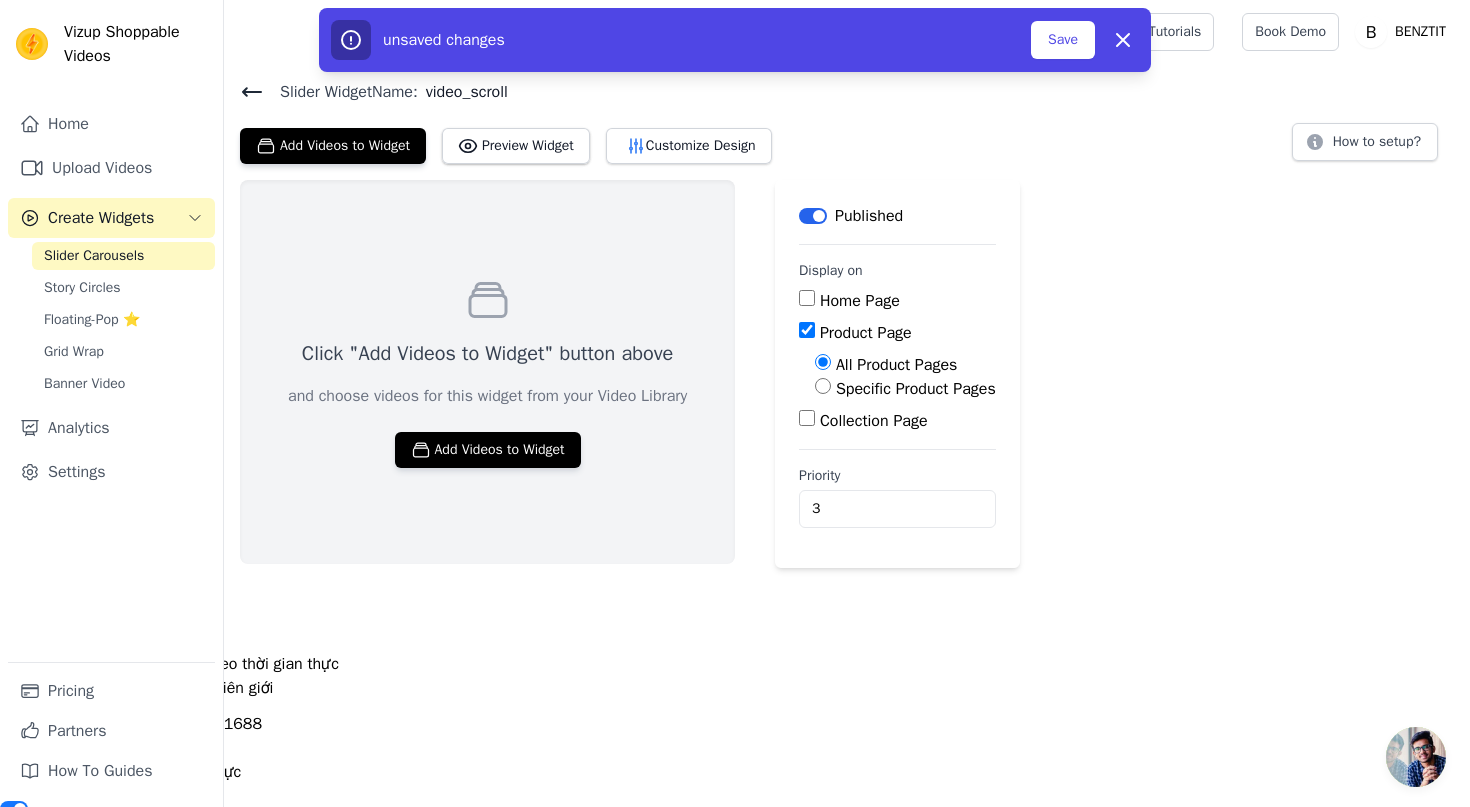click on "Click "Add Videos to Widget" button above   and choose videos for this widget from your Video Library
Add Videos to Widget   Label     Published     Display on     Home Page     Product Page     All Product Pages     Specific Product Pages       Collection Page       Priority   3     unsaved changes   Save   Dismiss" at bounding box center (847, 374) 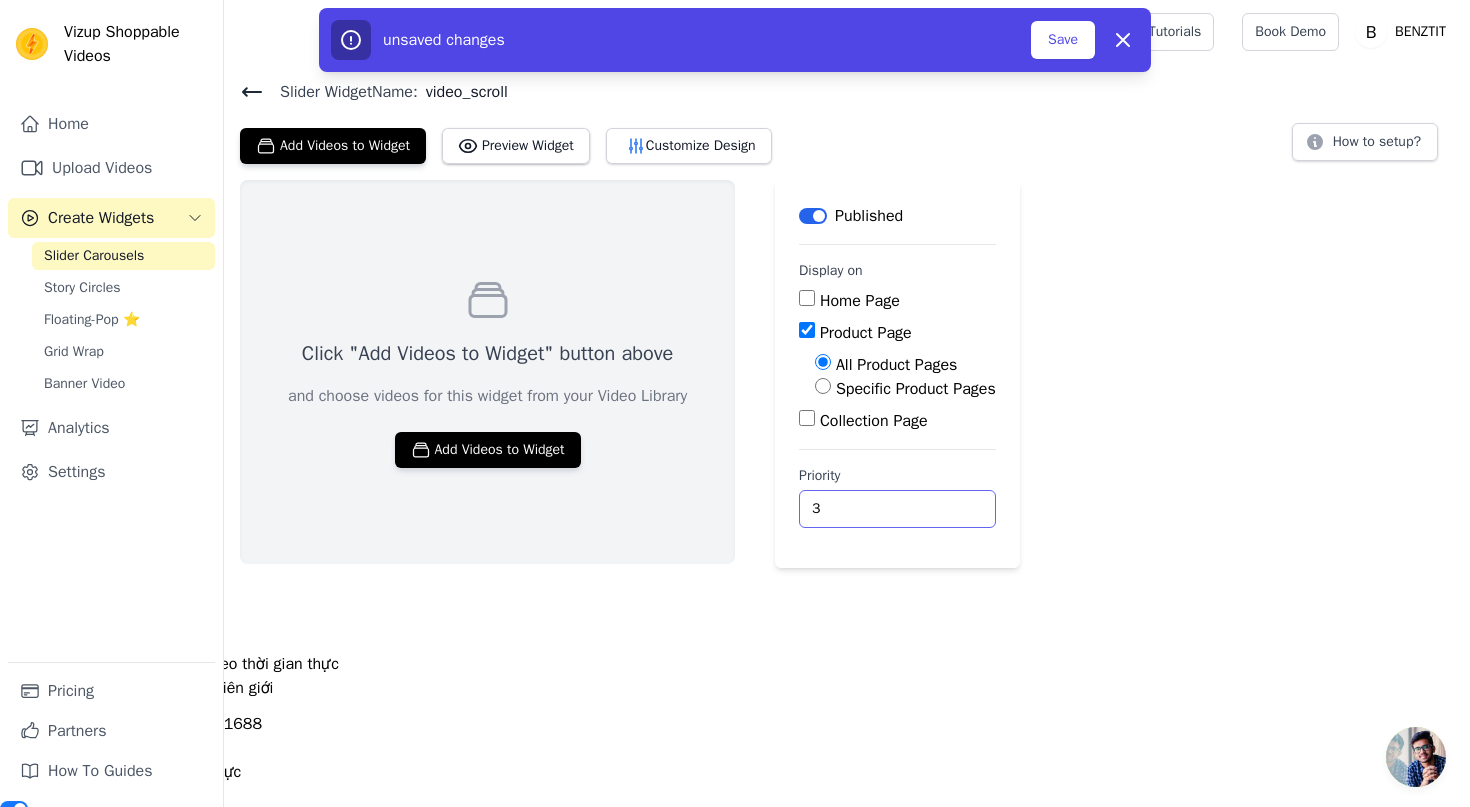 click on "3" at bounding box center (897, 509) 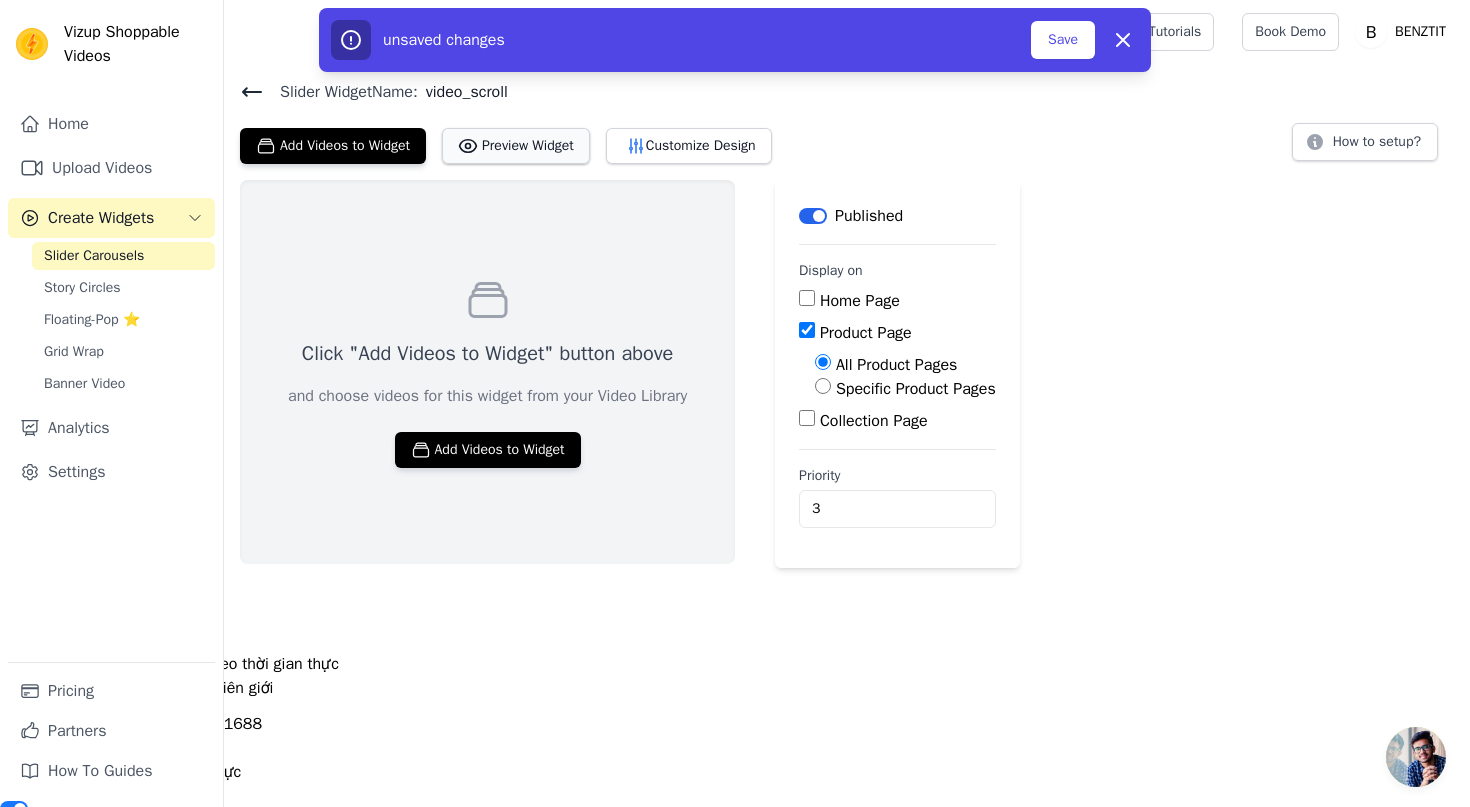 click on "Preview Widget" at bounding box center (516, 146) 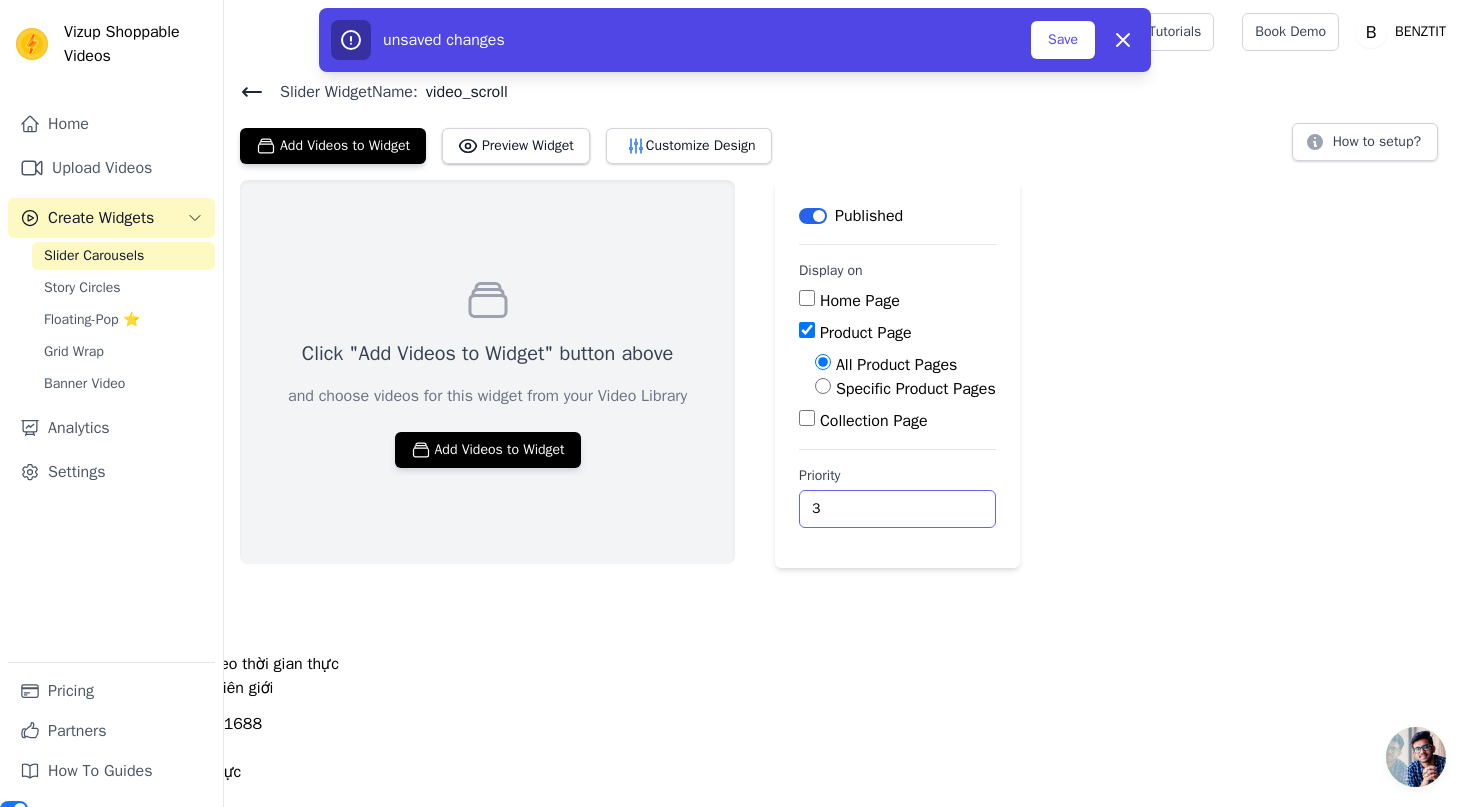 click on "3" at bounding box center [897, 509] 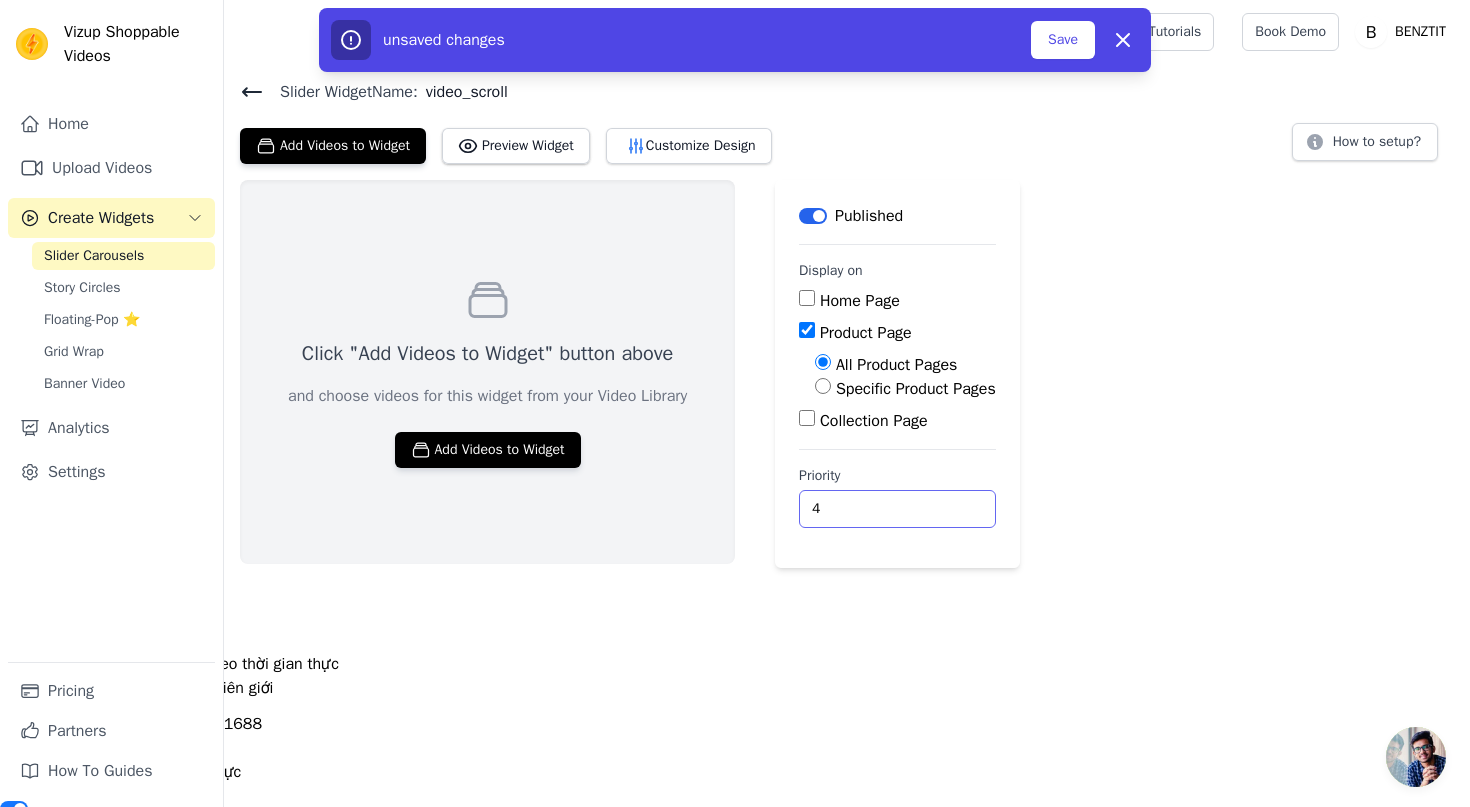 type on "4" 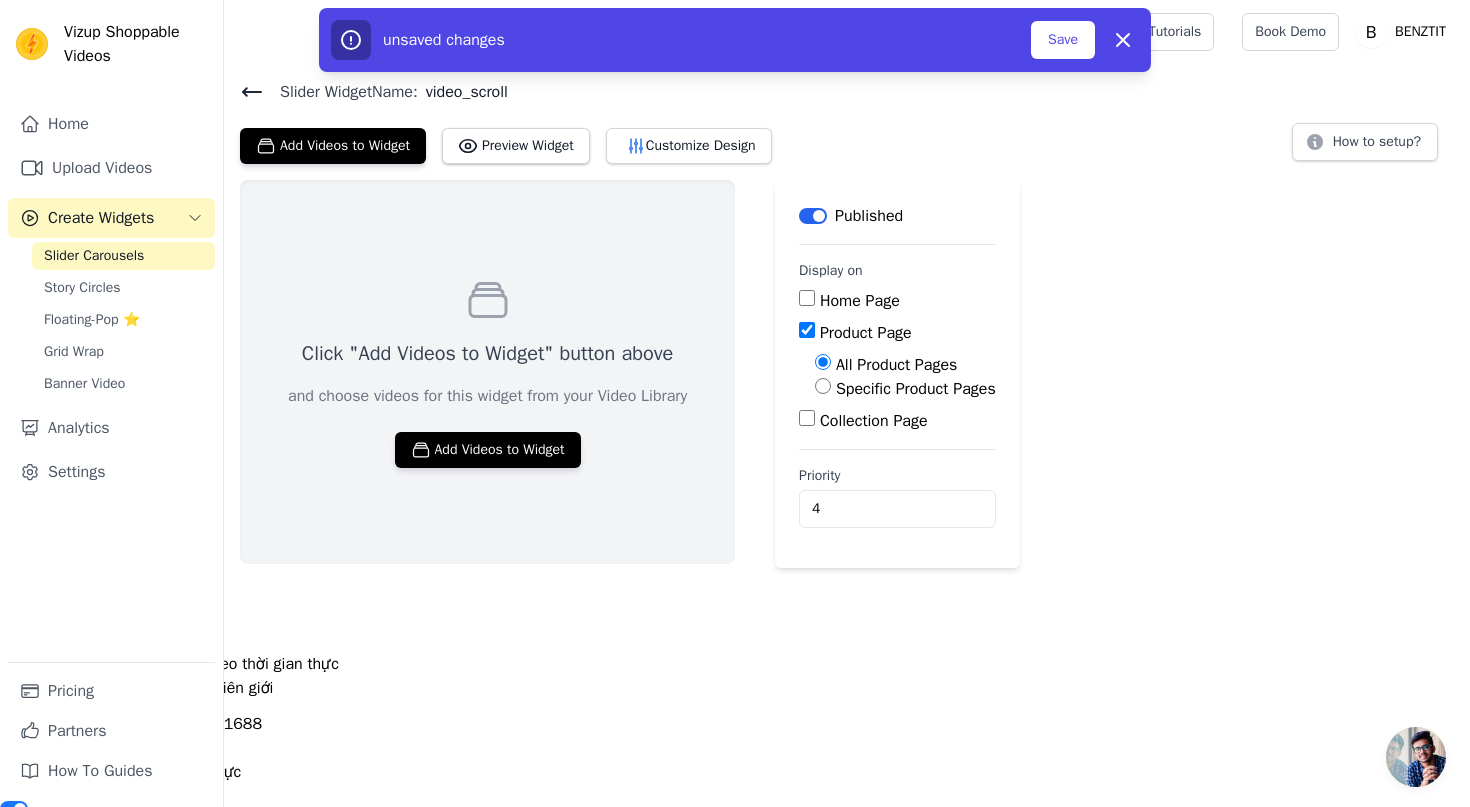 click on "Vizup Shoppable Videos
Home
Upload Videos       Create Widgets     Slider Carousels   Story Circles   Floating-Pop ⭐   Grid Wrap   Banner Video
Analytics
Settings
Pricing
Partners
How To Guides   Open sidebar       Tutorials     Book Demo   Open user menu" at bounding box center (735, 746) 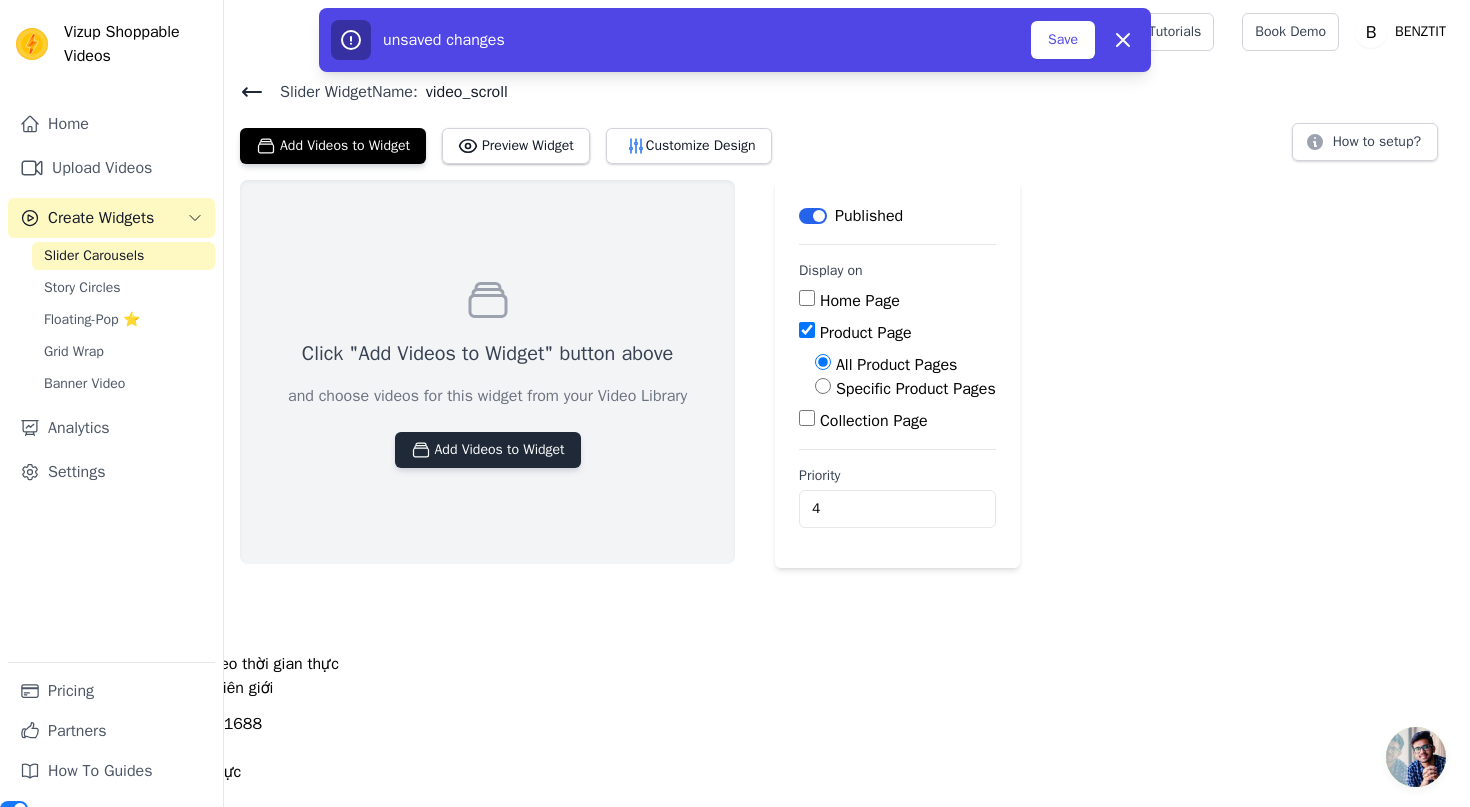 click on "Add Videos to Widget" at bounding box center (488, 450) 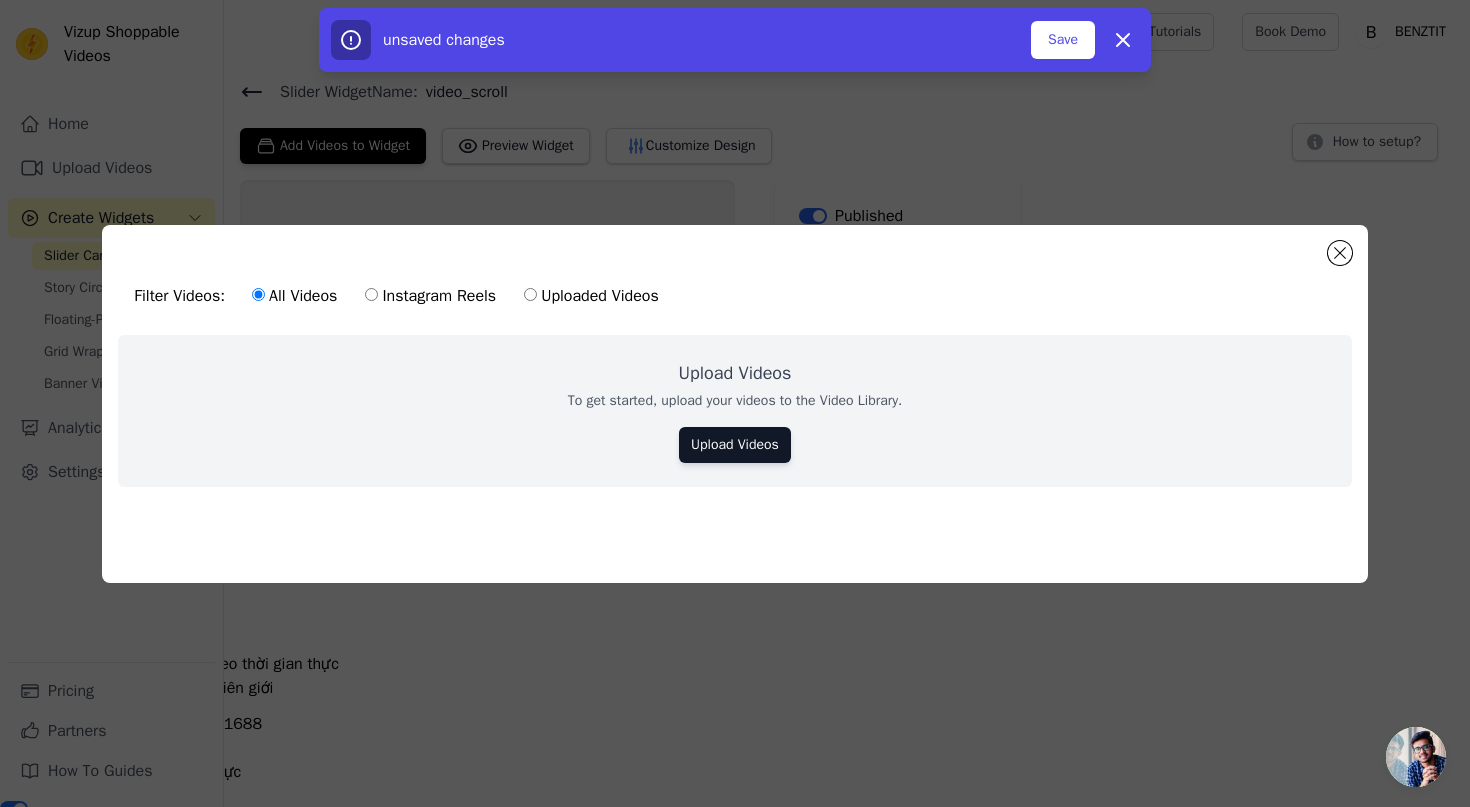 click on "Instagram Reels" at bounding box center [430, 296] 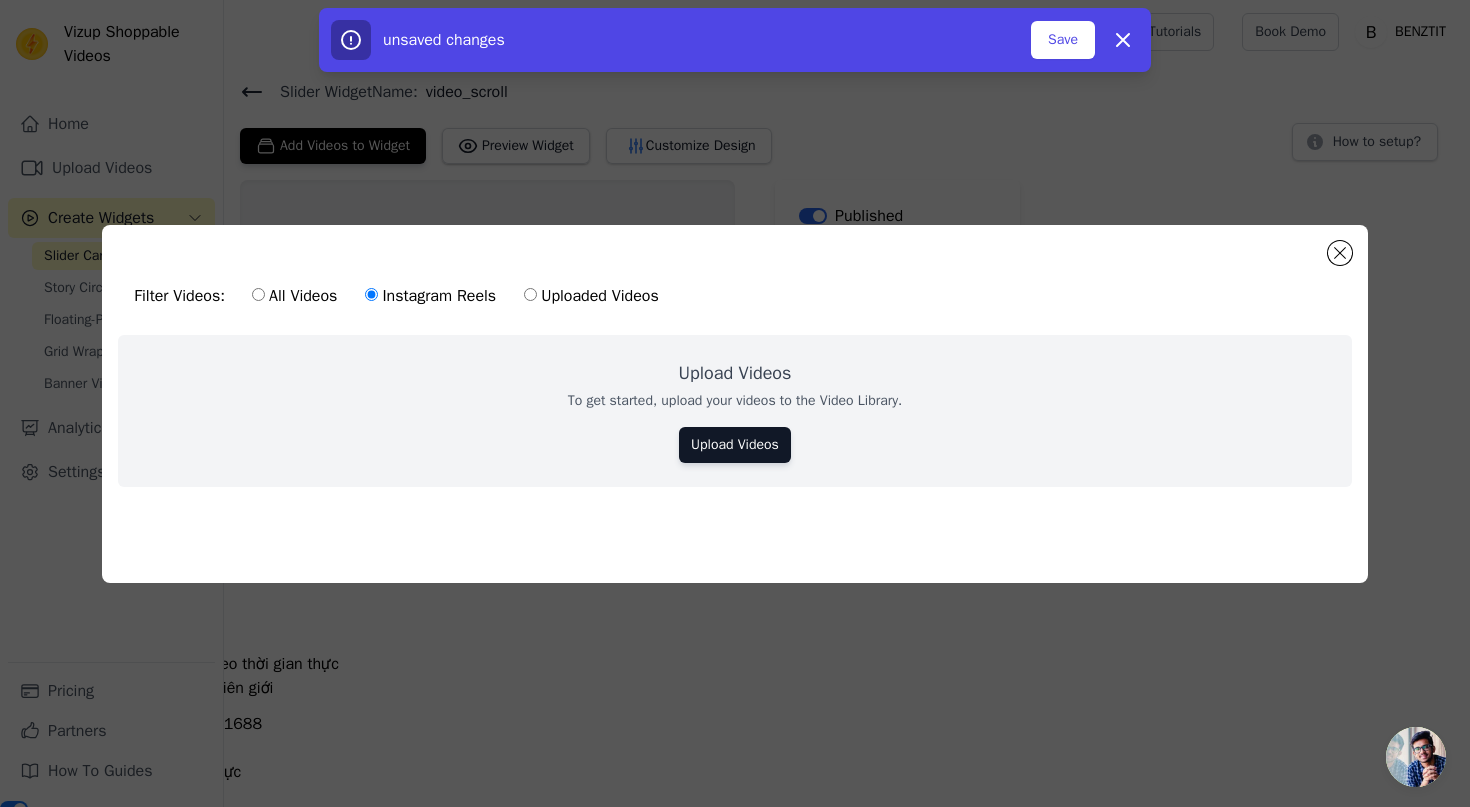 click on "Uploaded Videos" at bounding box center (591, 296) 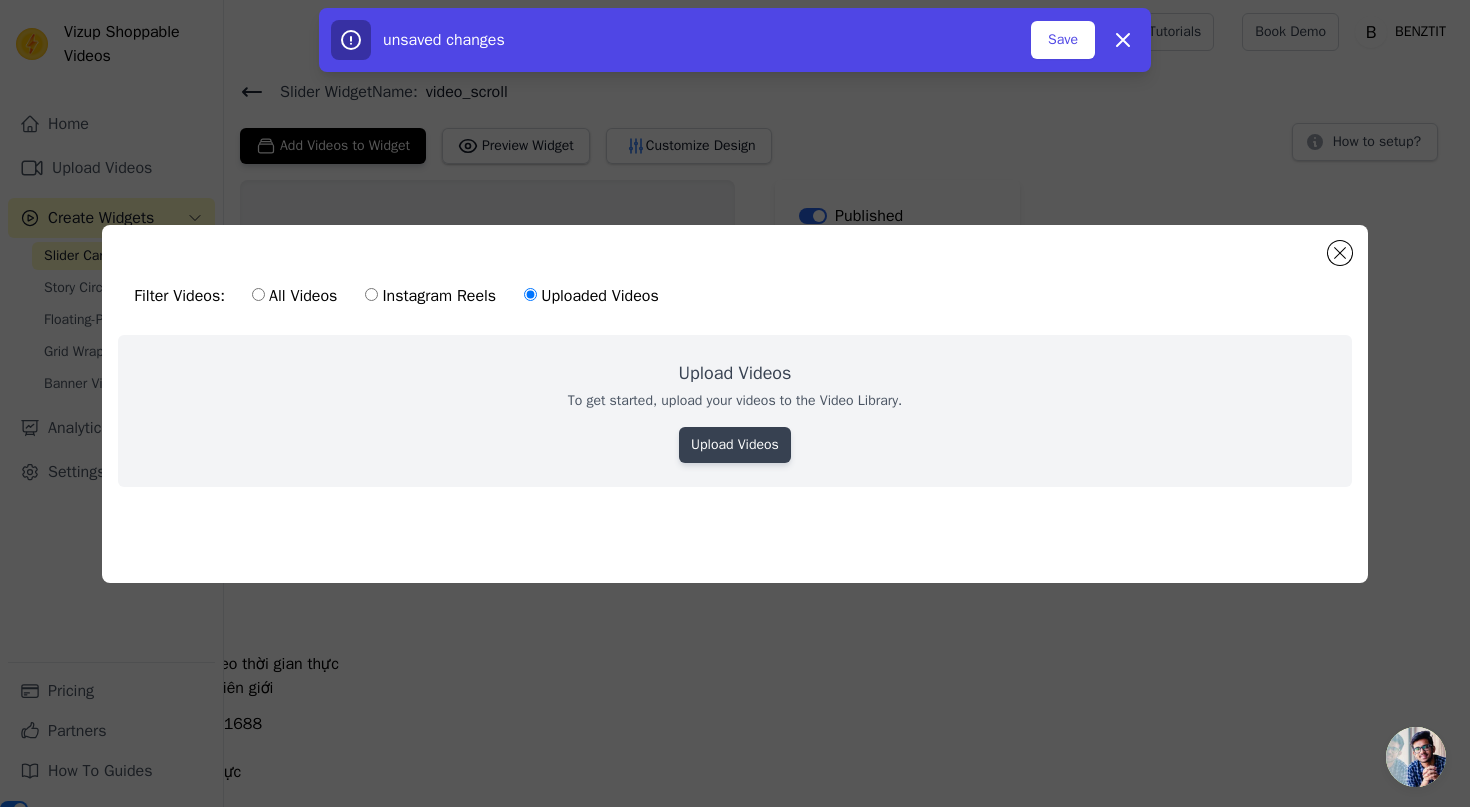 click on "Upload Videos" at bounding box center [735, 445] 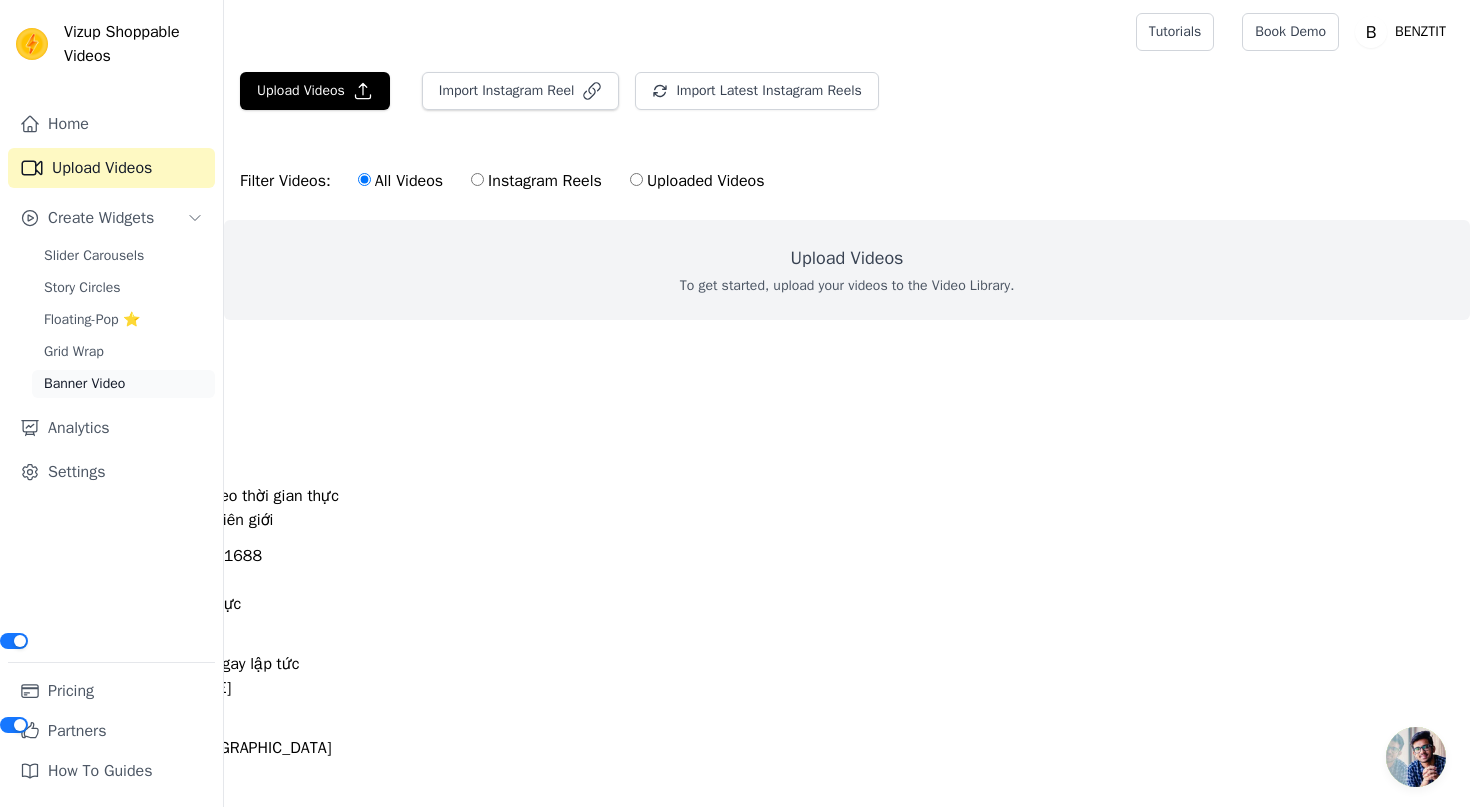 click on "Banner Video" at bounding box center [84, 384] 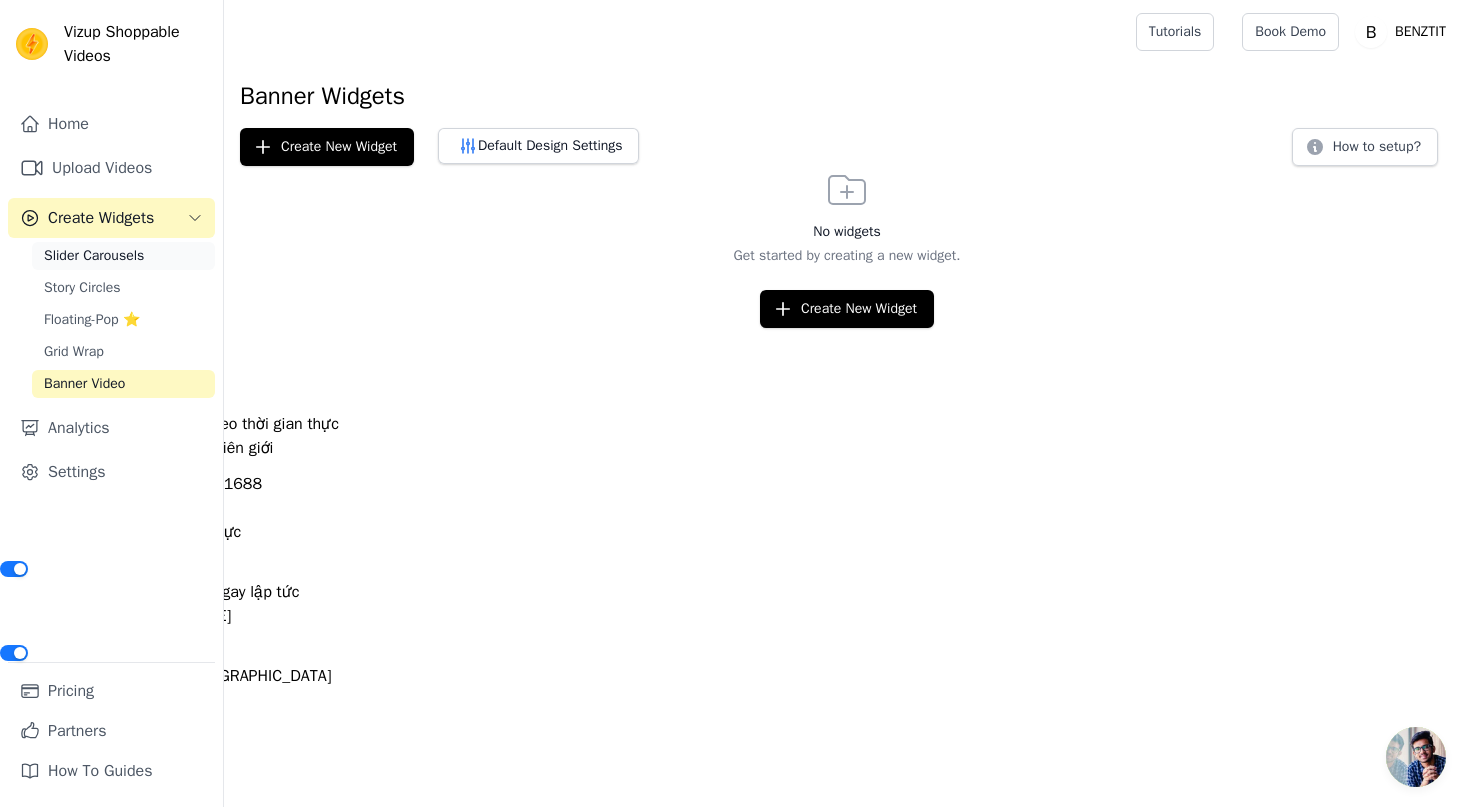 click on "Slider Carousels" at bounding box center [94, 256] 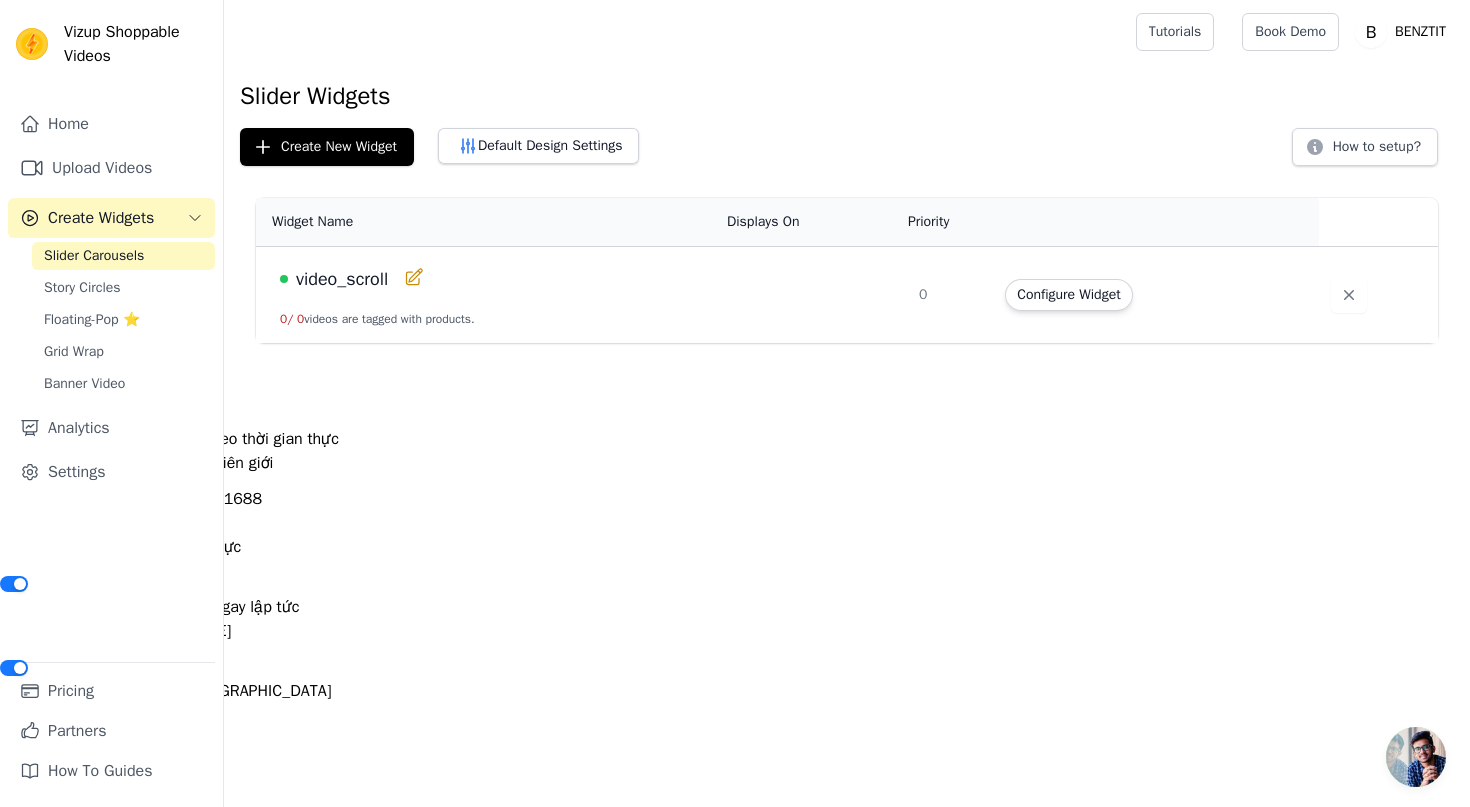 click 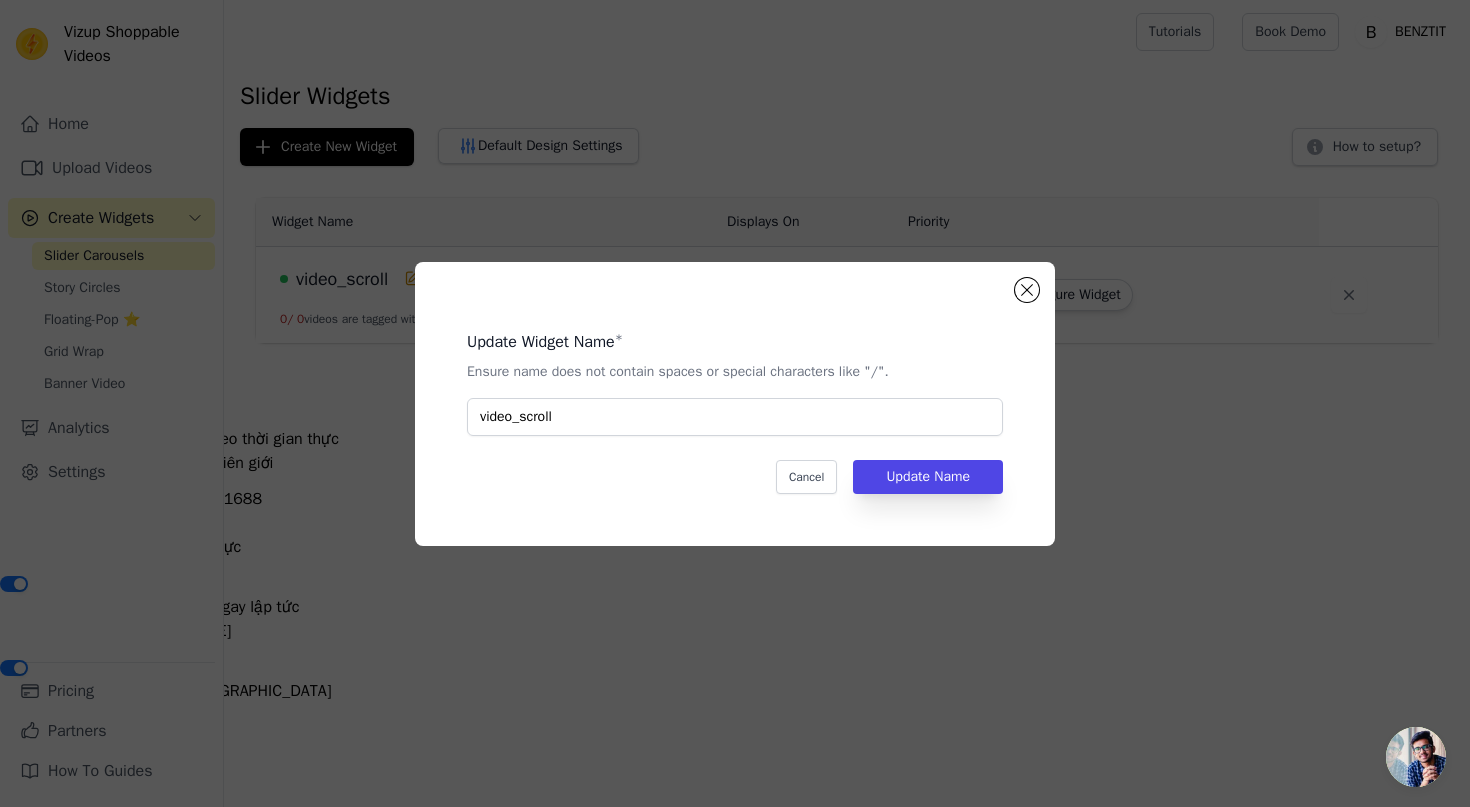 type 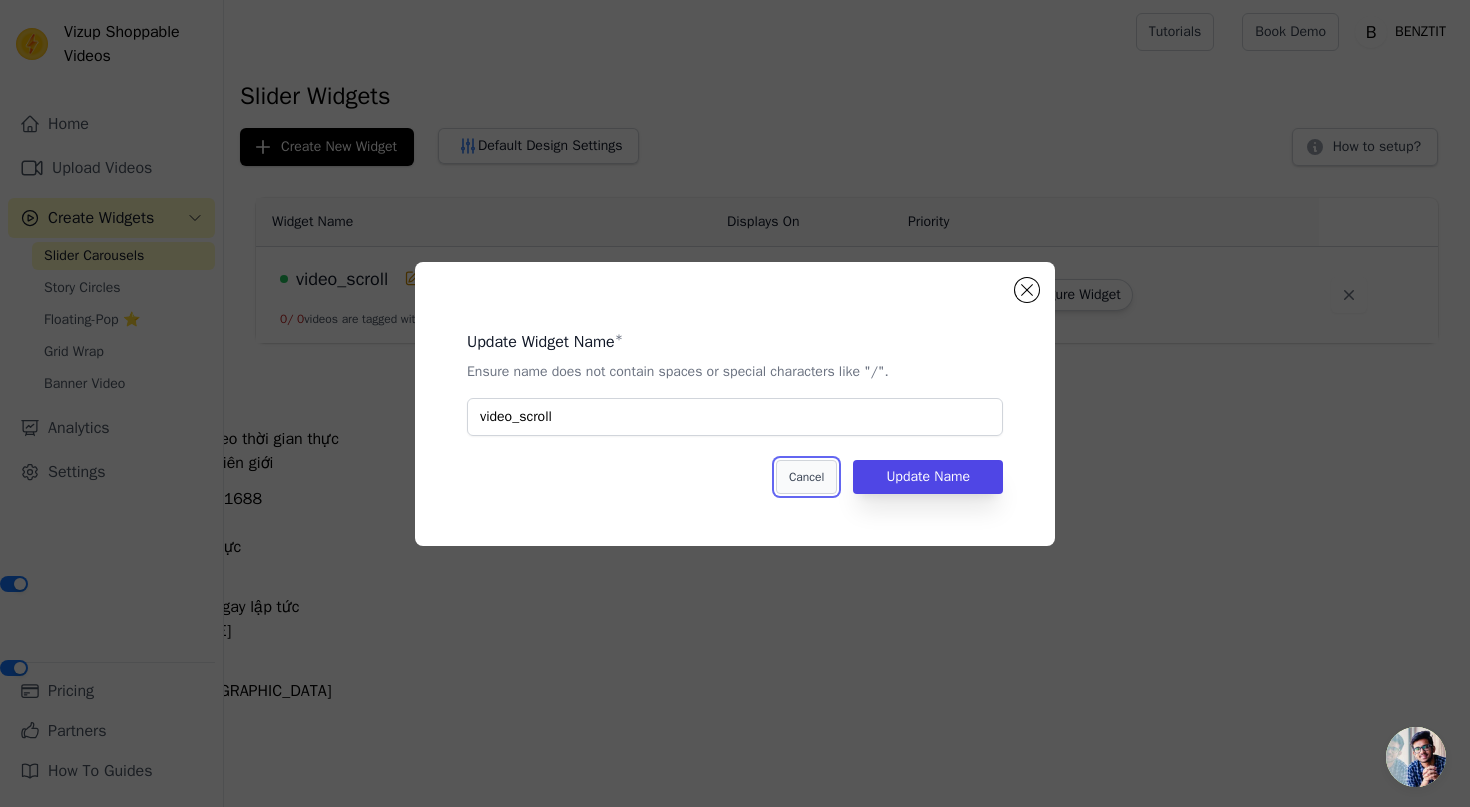 click on "Cancel" at bounding box center (806, 477) 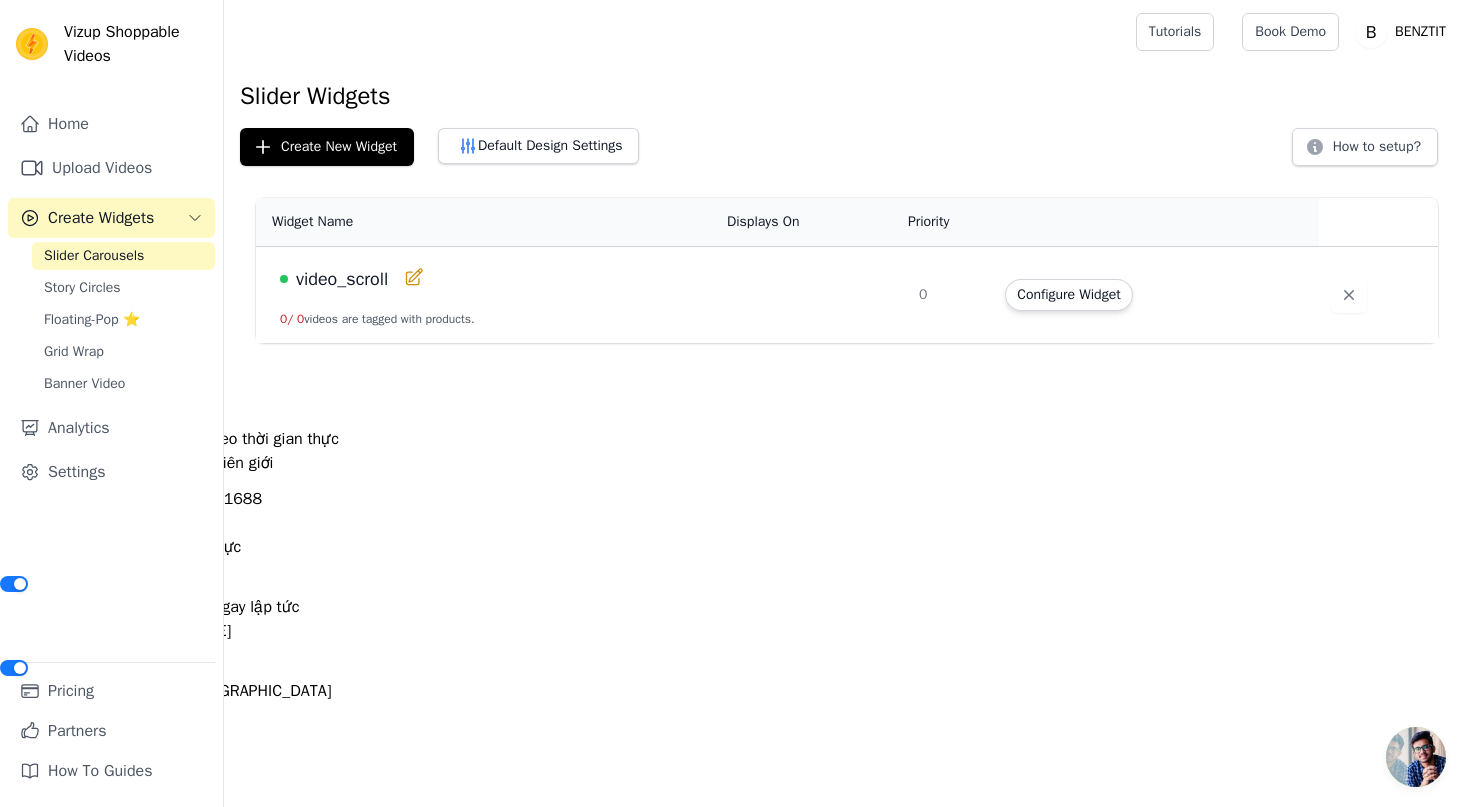 click on "video_scroll     0  /   0  videos are tagged with products." at bounding box center [485, 295] 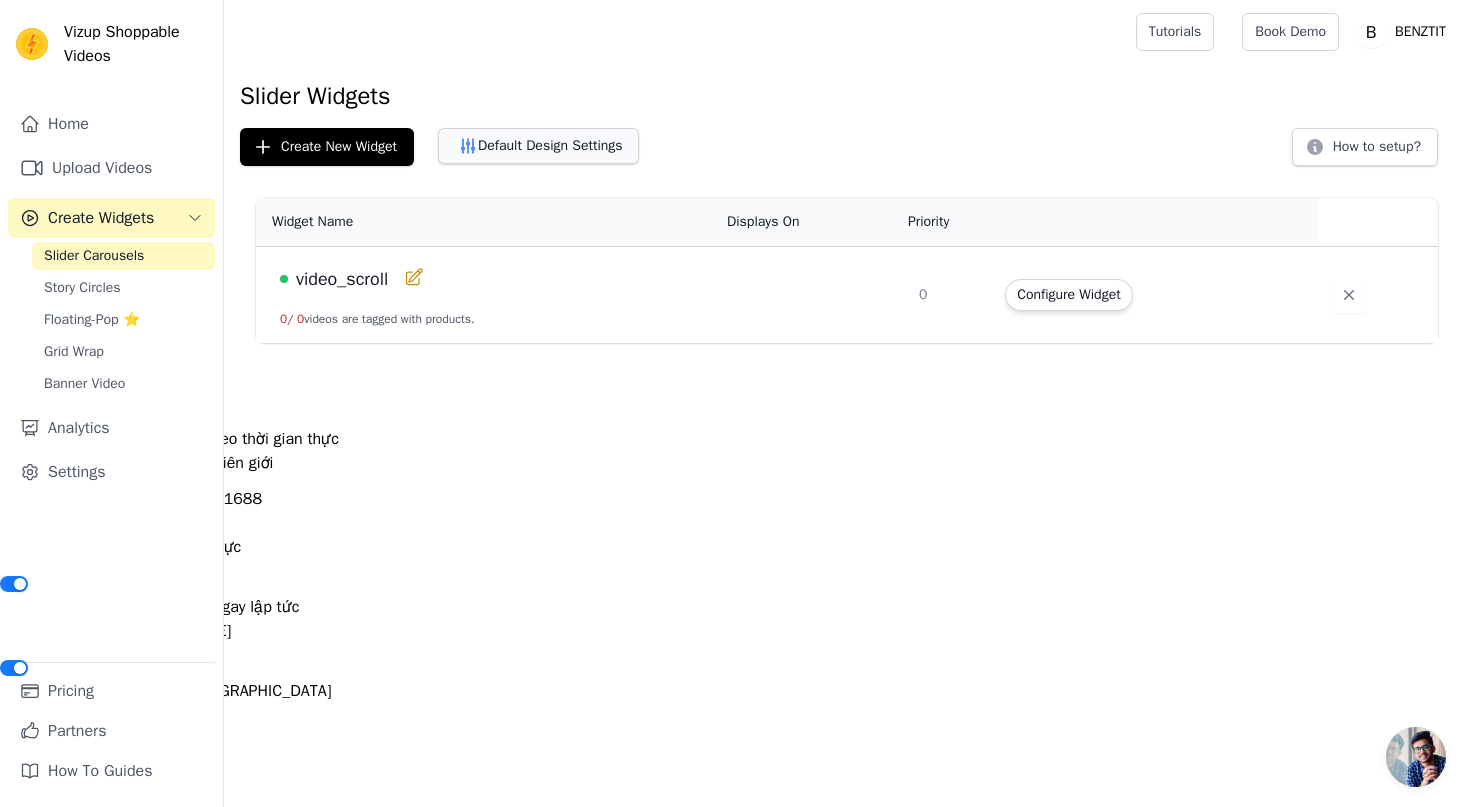 click on "Default Design Settings" at bounding box center (538, 146) 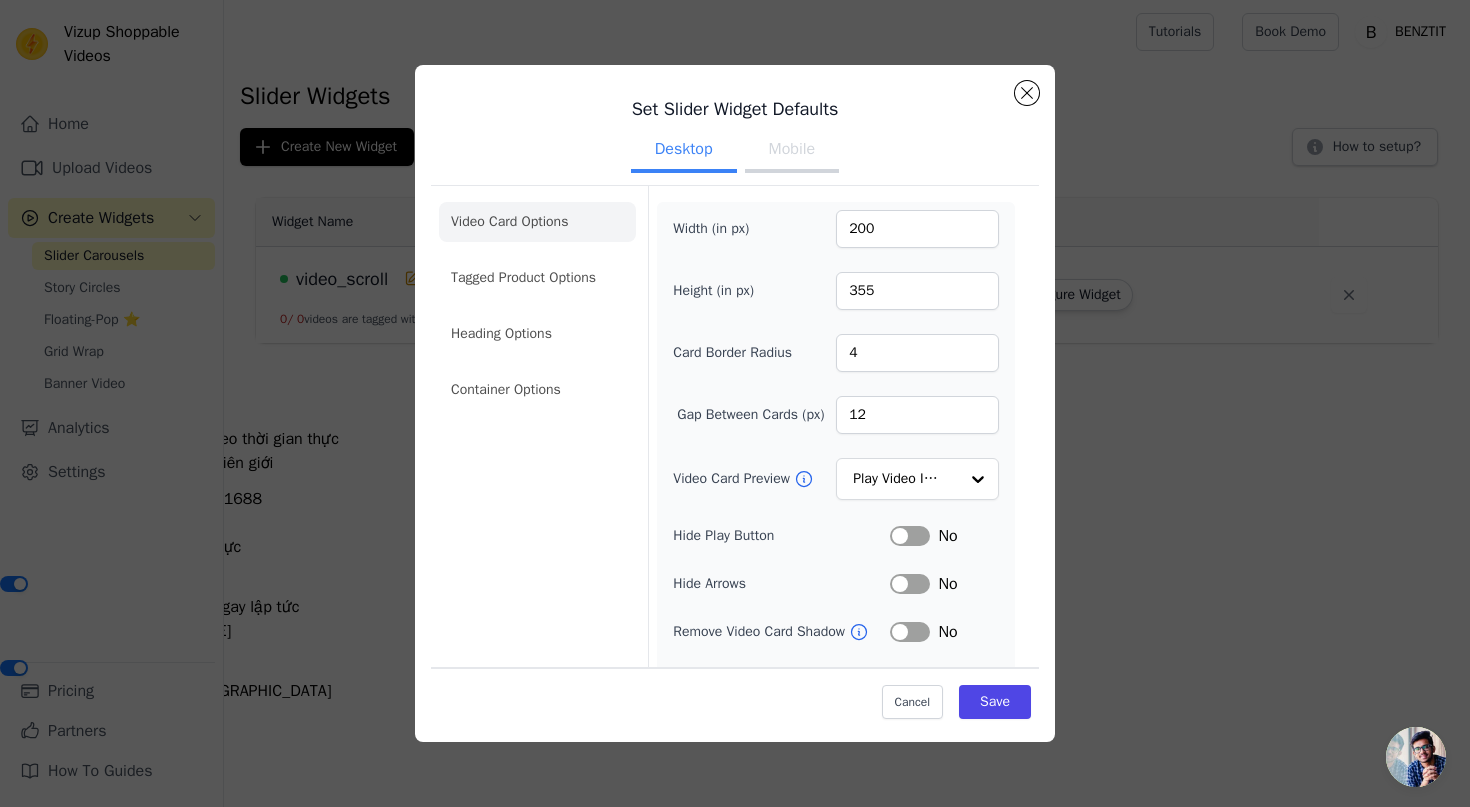 scroll, scrollTop: 139, scrollLeft: 0, axis: vertical 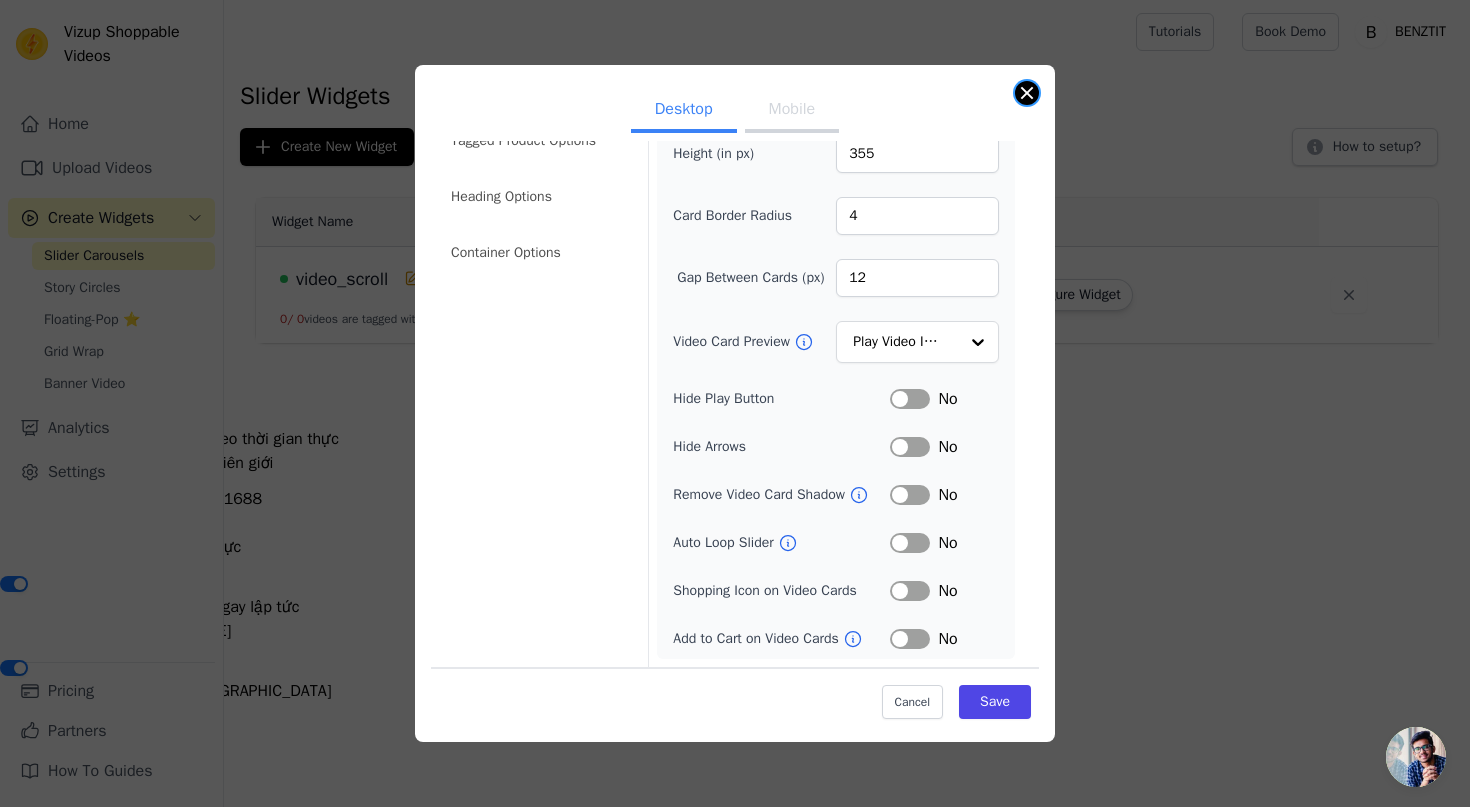 click at bounding box center [1027, 93] 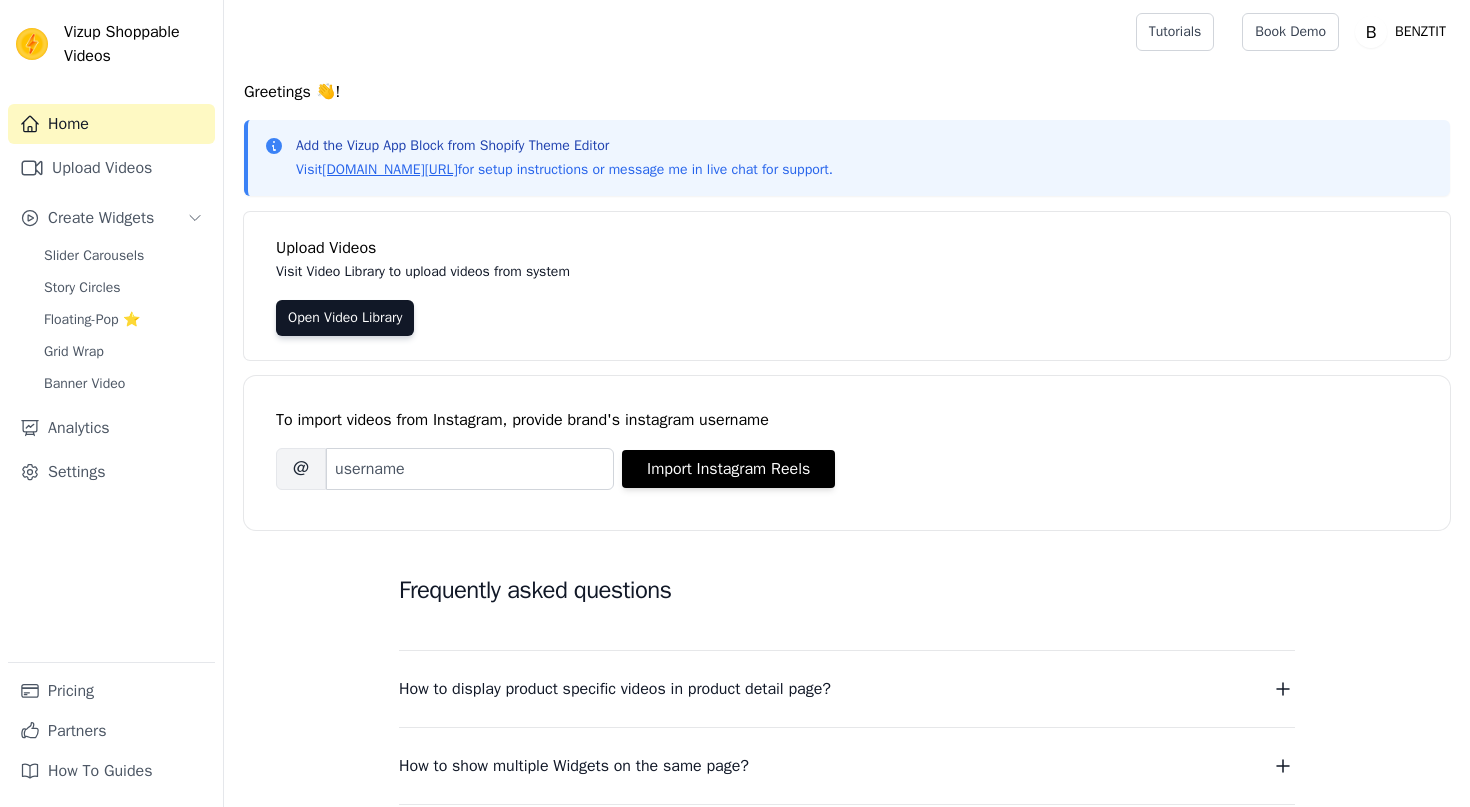 scroll, scrollTop: 0, scrollLeft: 0, axis: both 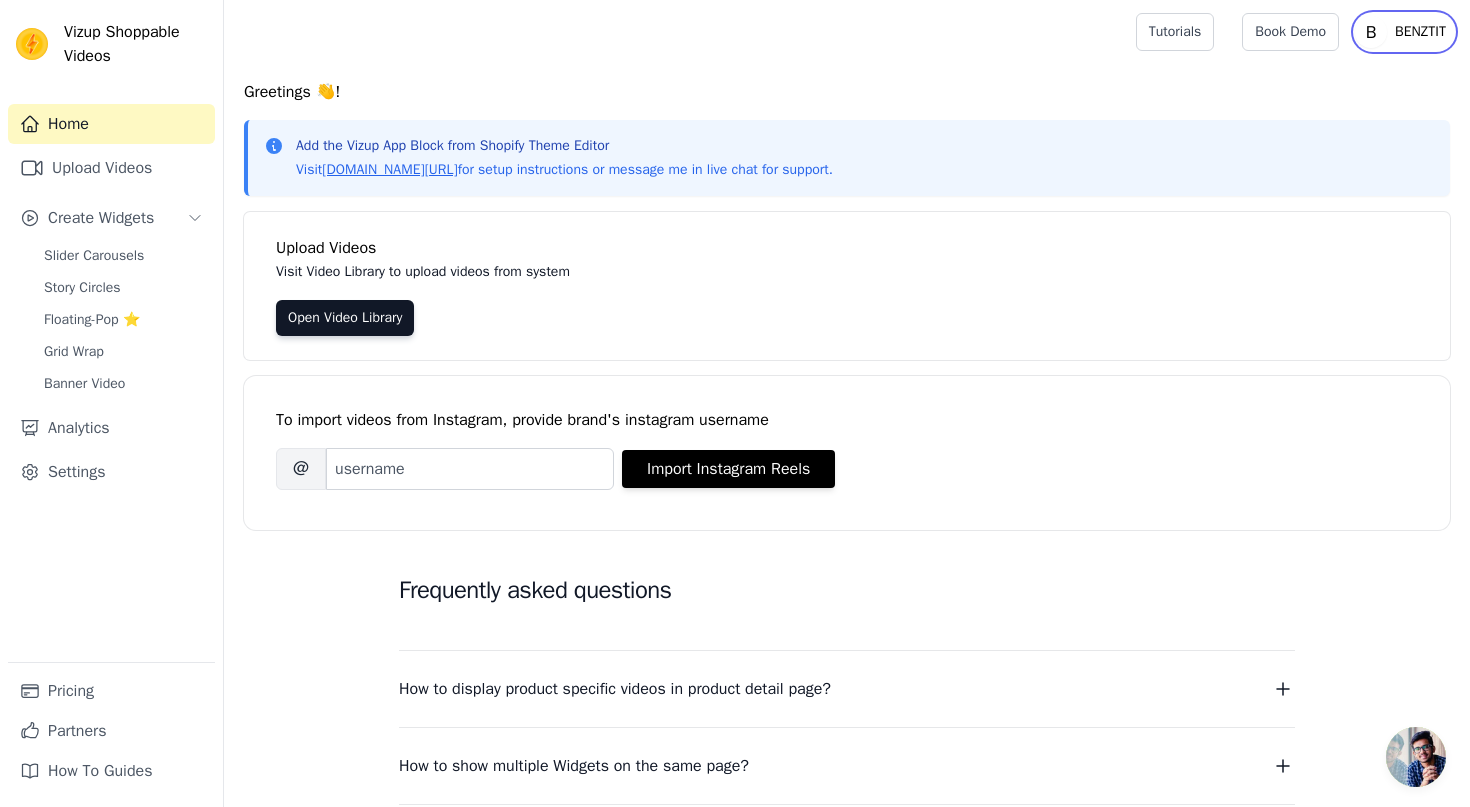 click on "BENZTIT" at bounding box center [1420, 32] 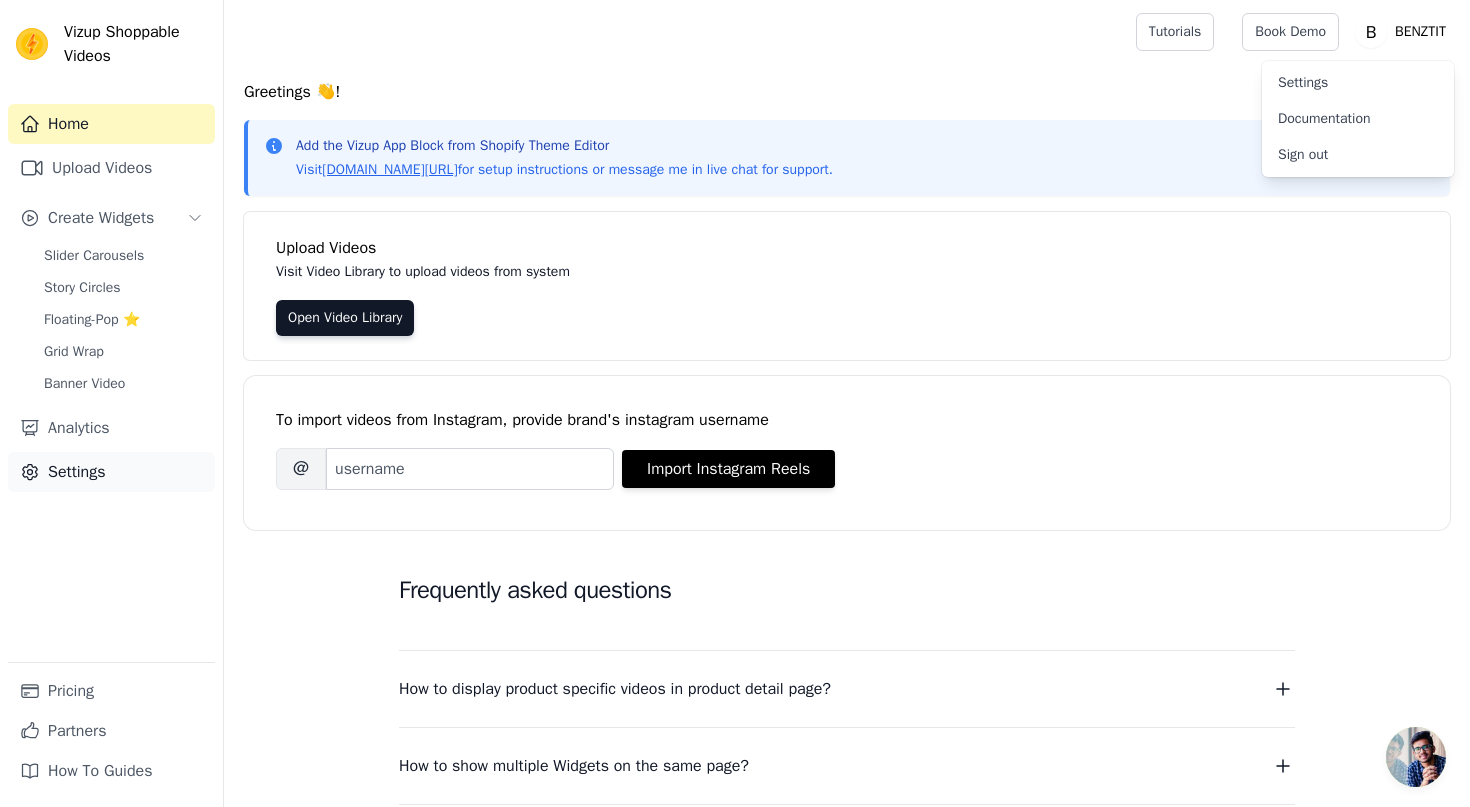 click on "Settings" at bounding box center [111, 472] 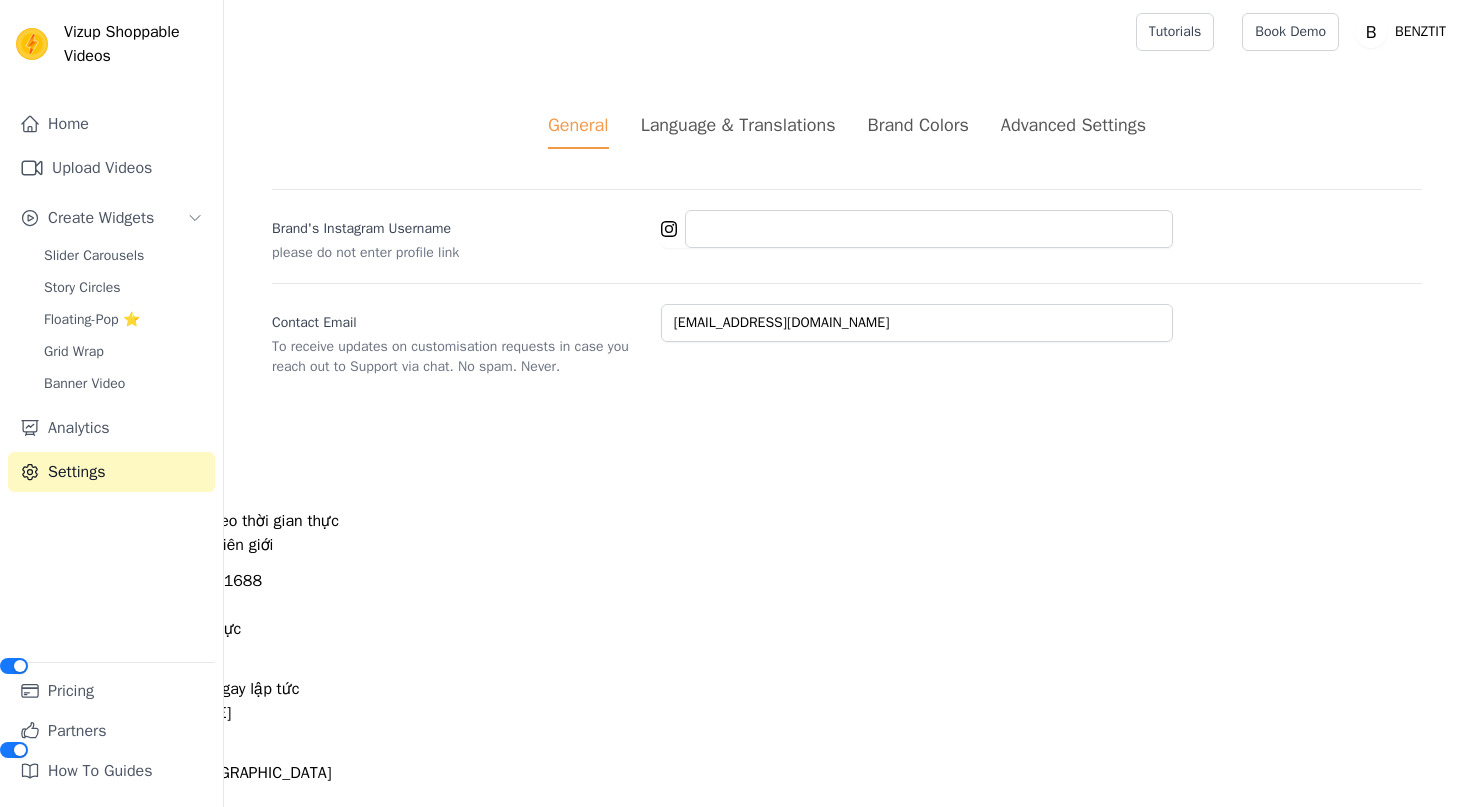 scroll, scrollTop: 0, scrollLeft: 0, axis: both 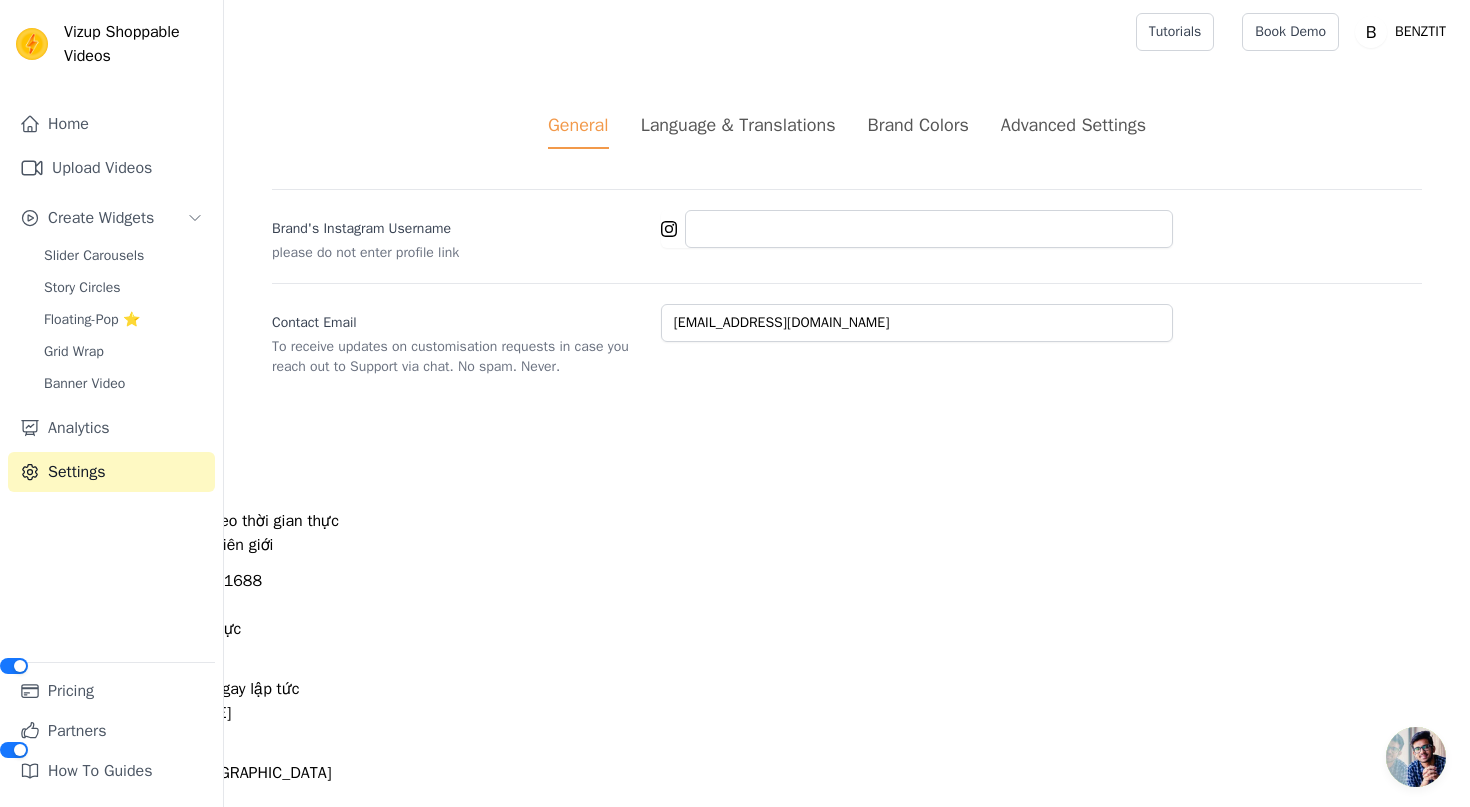 click on "Advanced Settings" at bounding box center [1073, 125] 